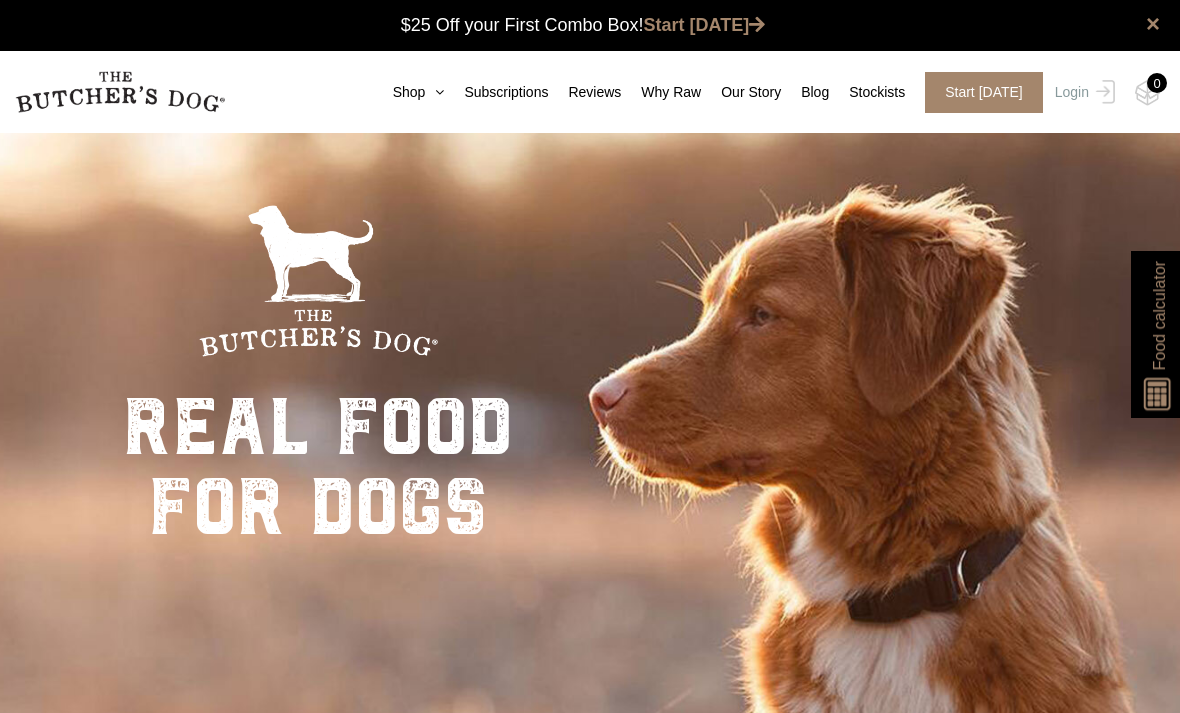 scroll, scrollTop: 1, scrollLeft: 0, axis: vertical 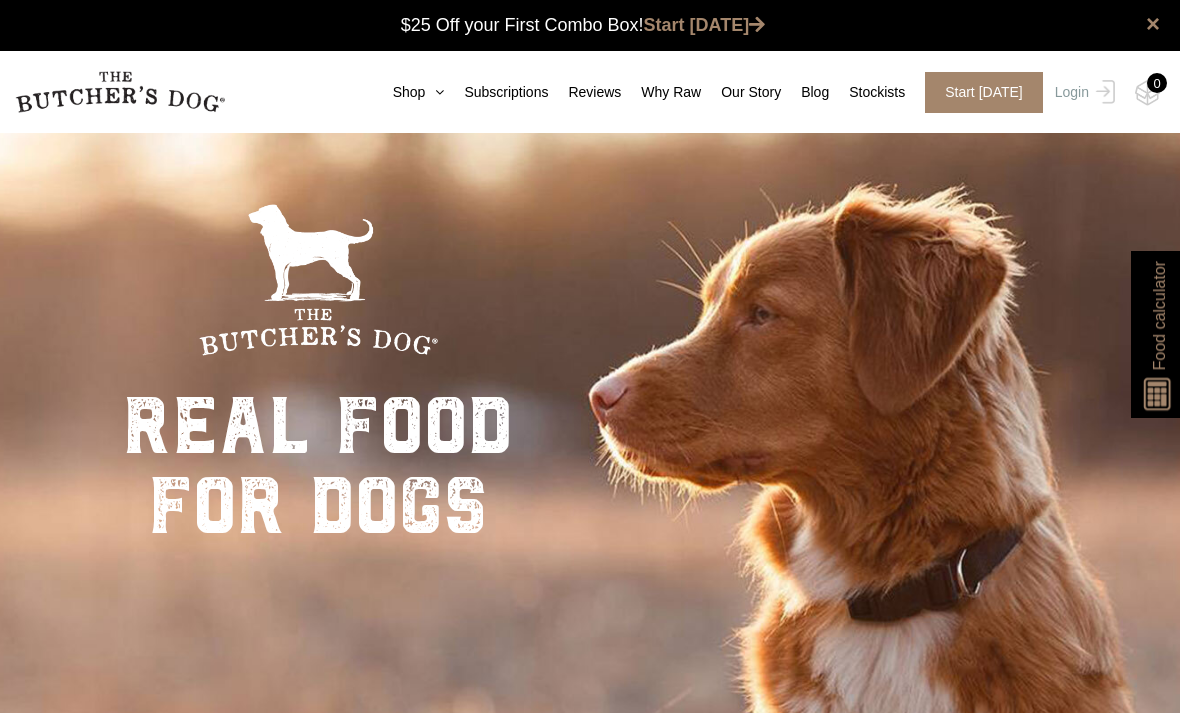 click on "Login" at bounding box center (1082, 92) 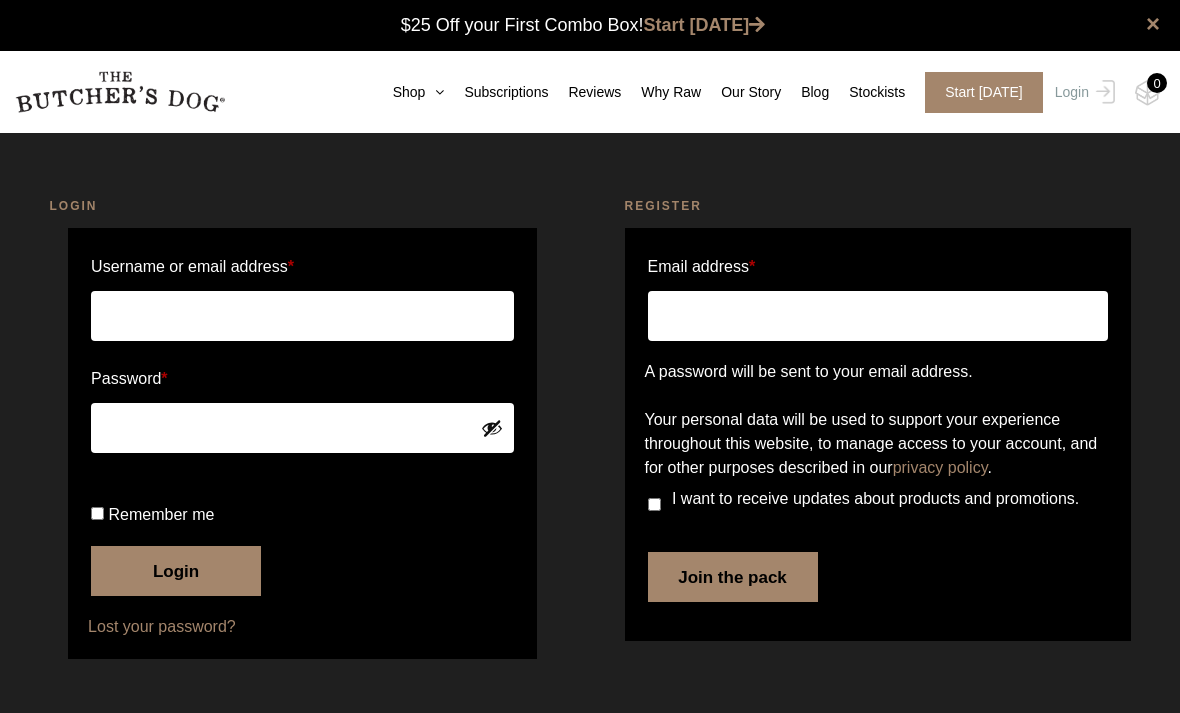 click on "Username or email address  *" at bounding box center (302, 316) 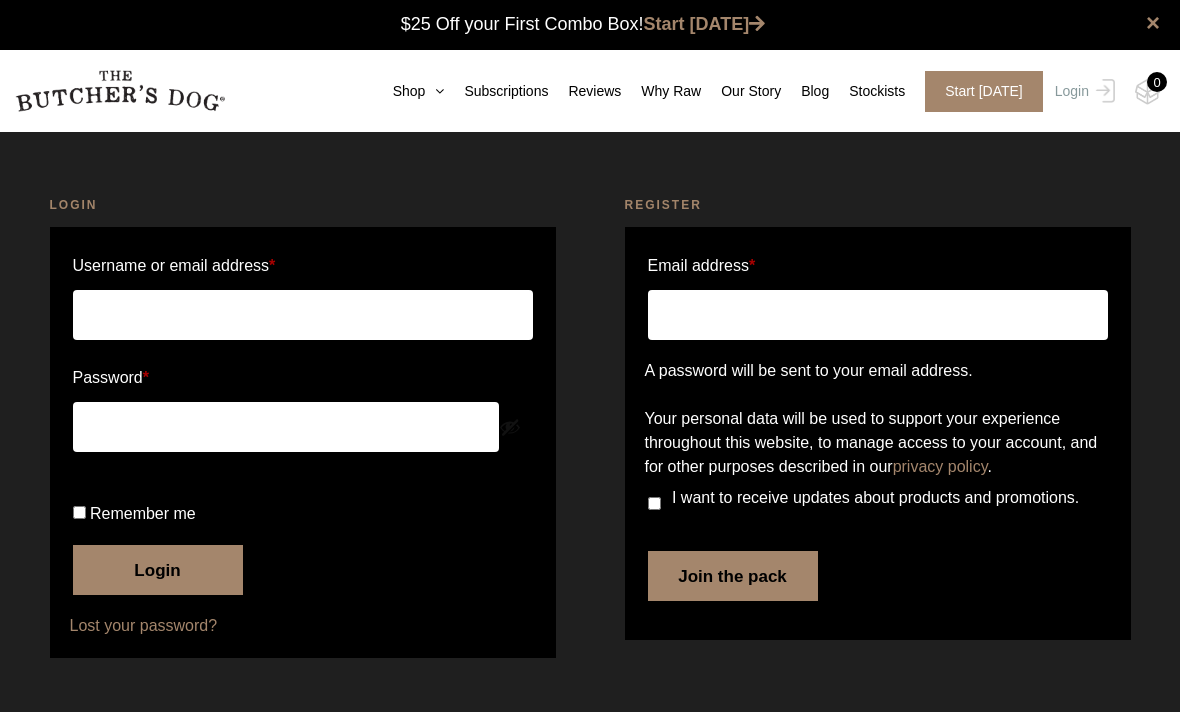scroll, scrollTop: 1, scrollLeft: 0, axis: vertical 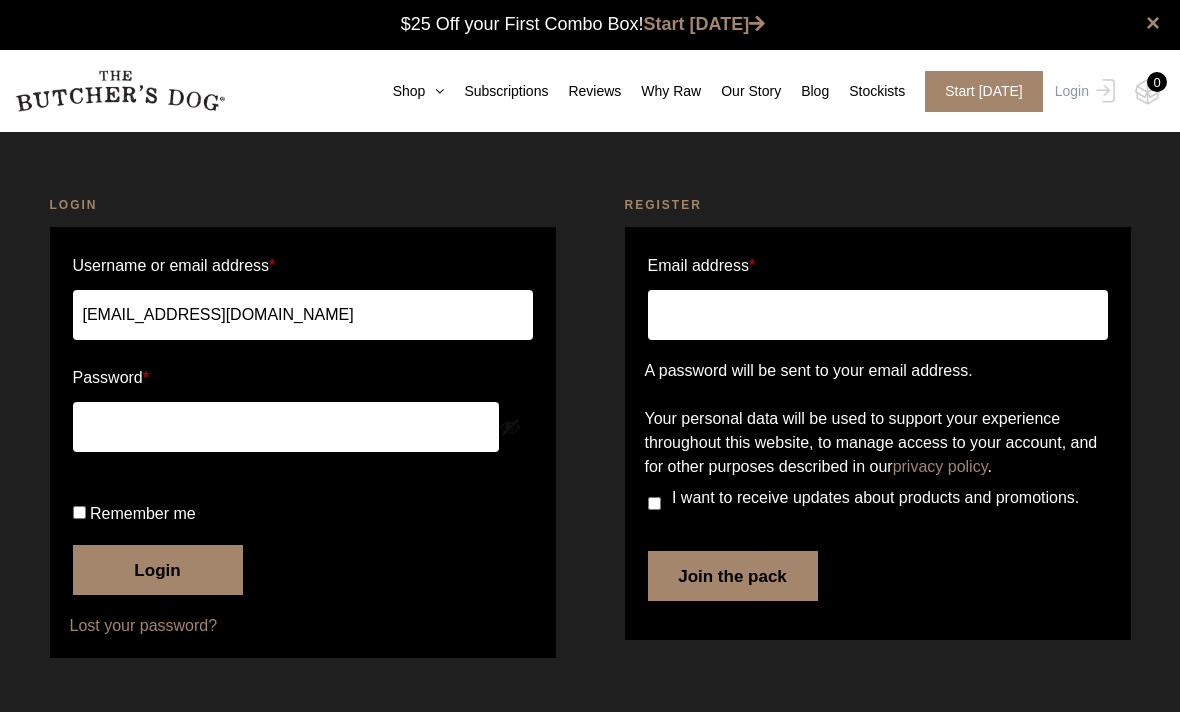 click at bounding box center (510, 428) 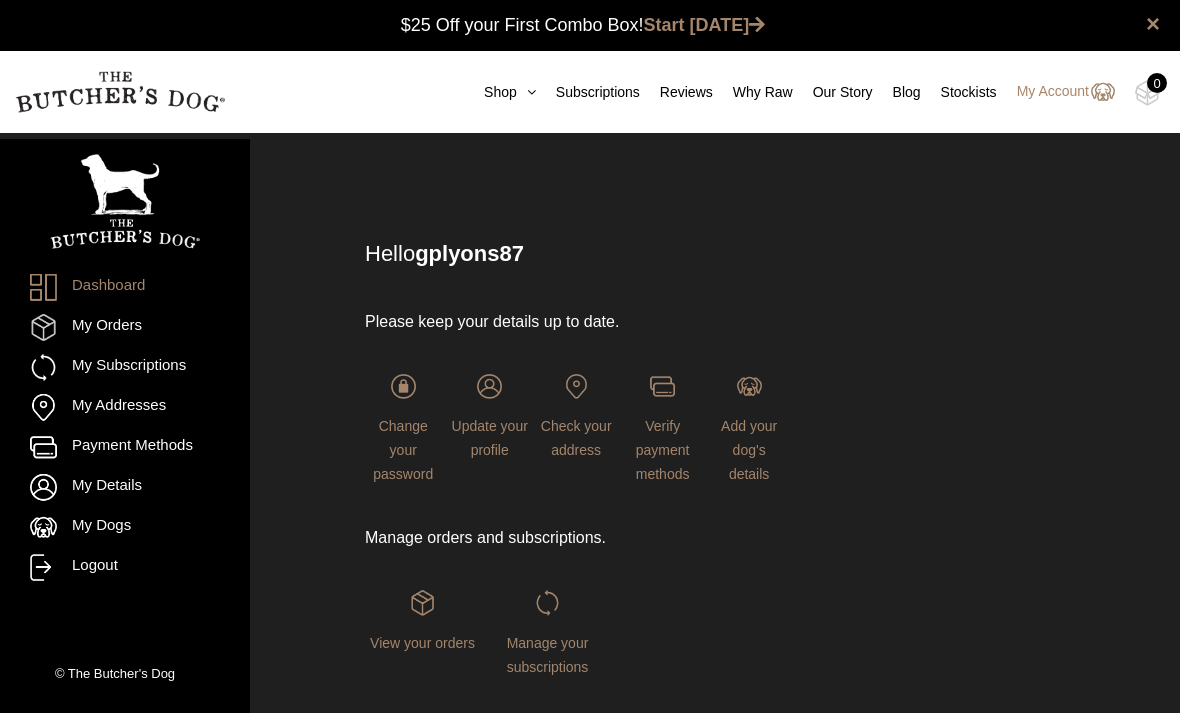scroll, scrollTop: 0, scrollLeft: 0, axis: both 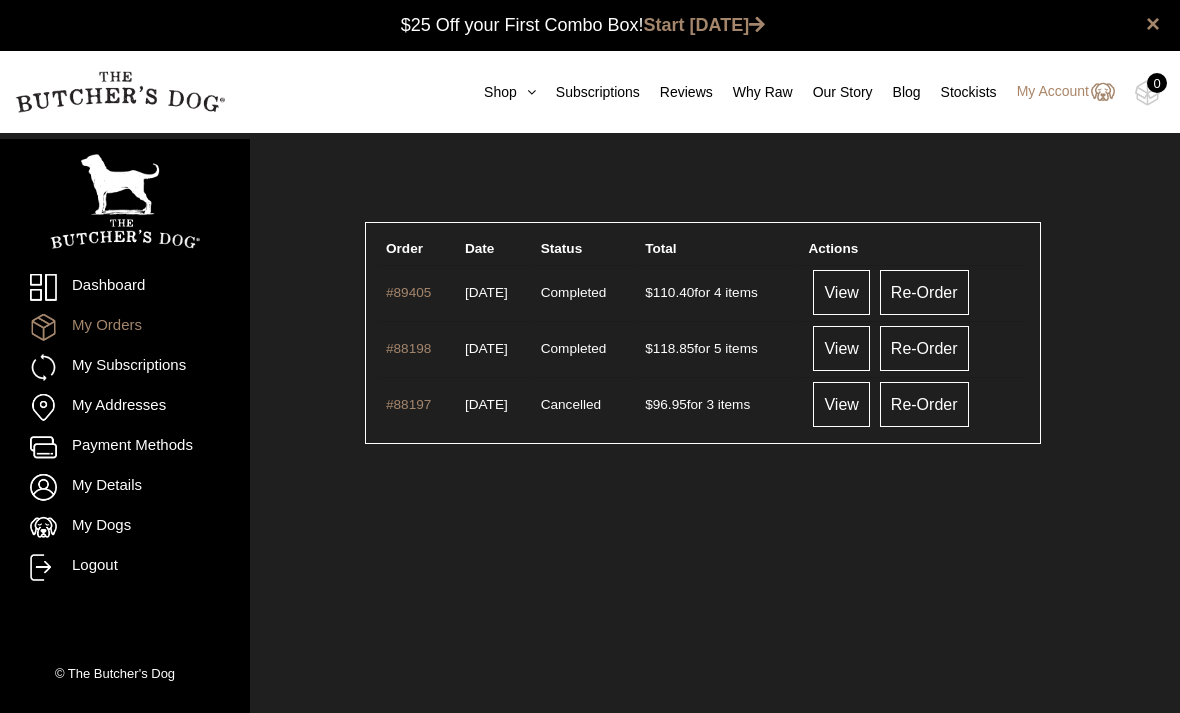 click on "Re-Order" at bounding box center (924, 292) 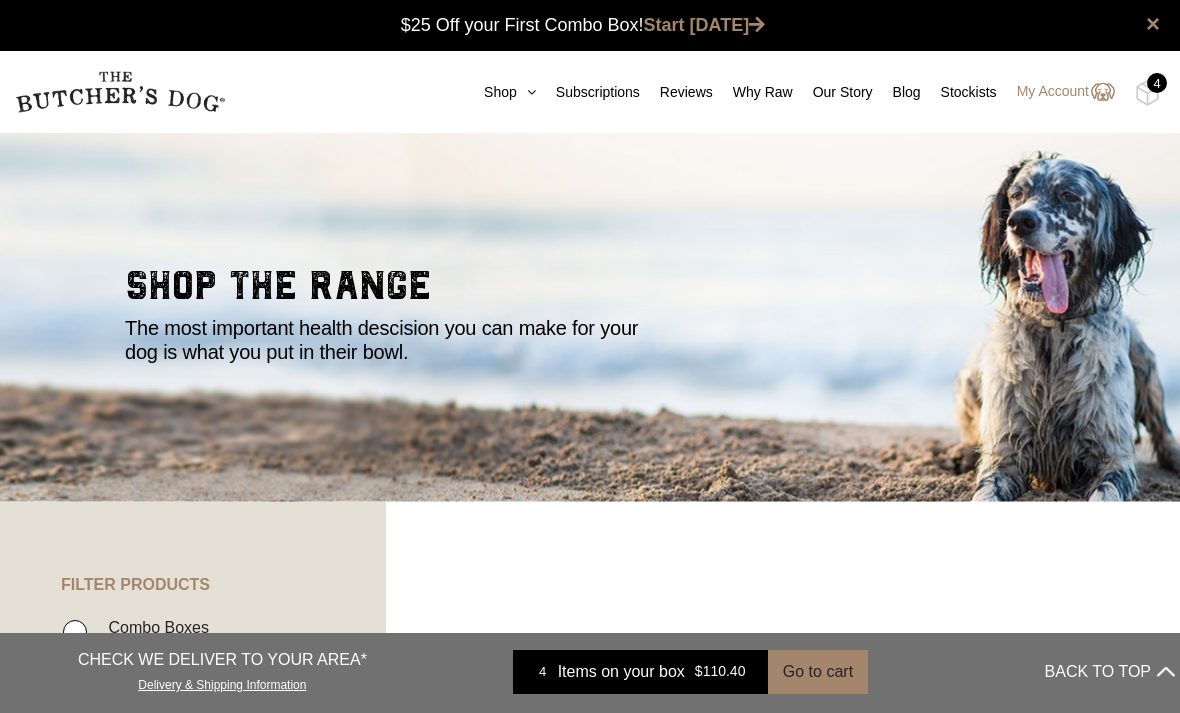 scroll, scrollTop: 0, scrollLeft: 0, axis: both 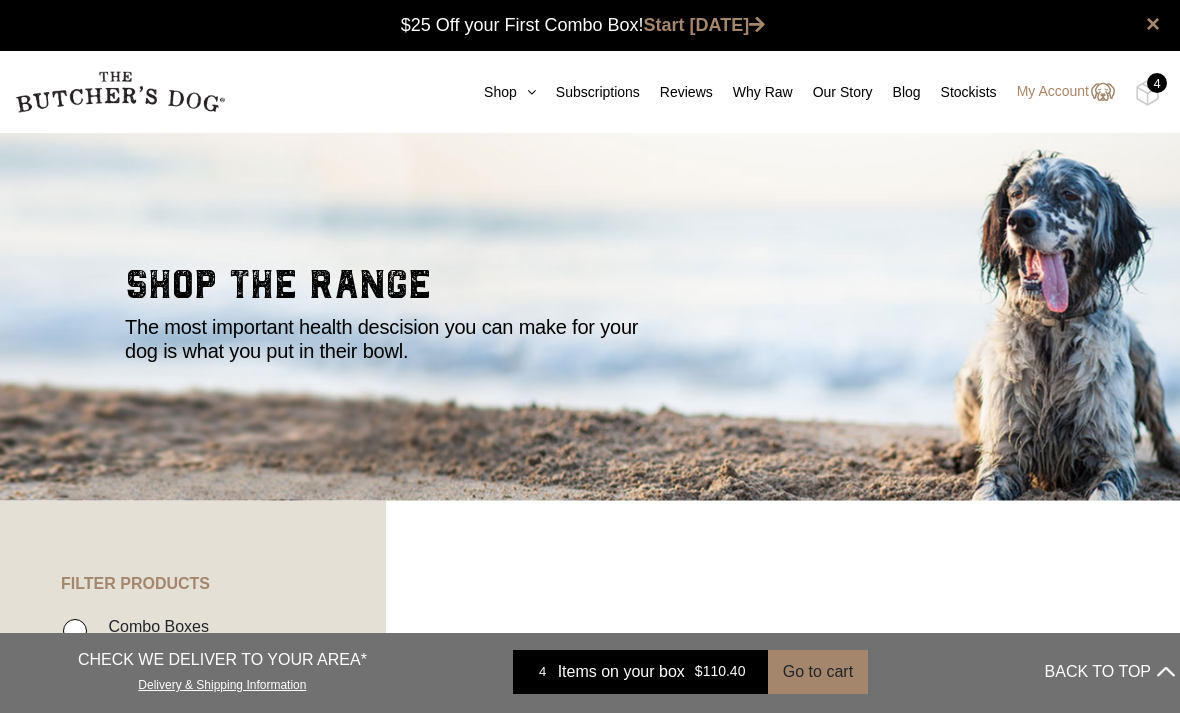click on "My
Account" at bounding box center (1056, 92) 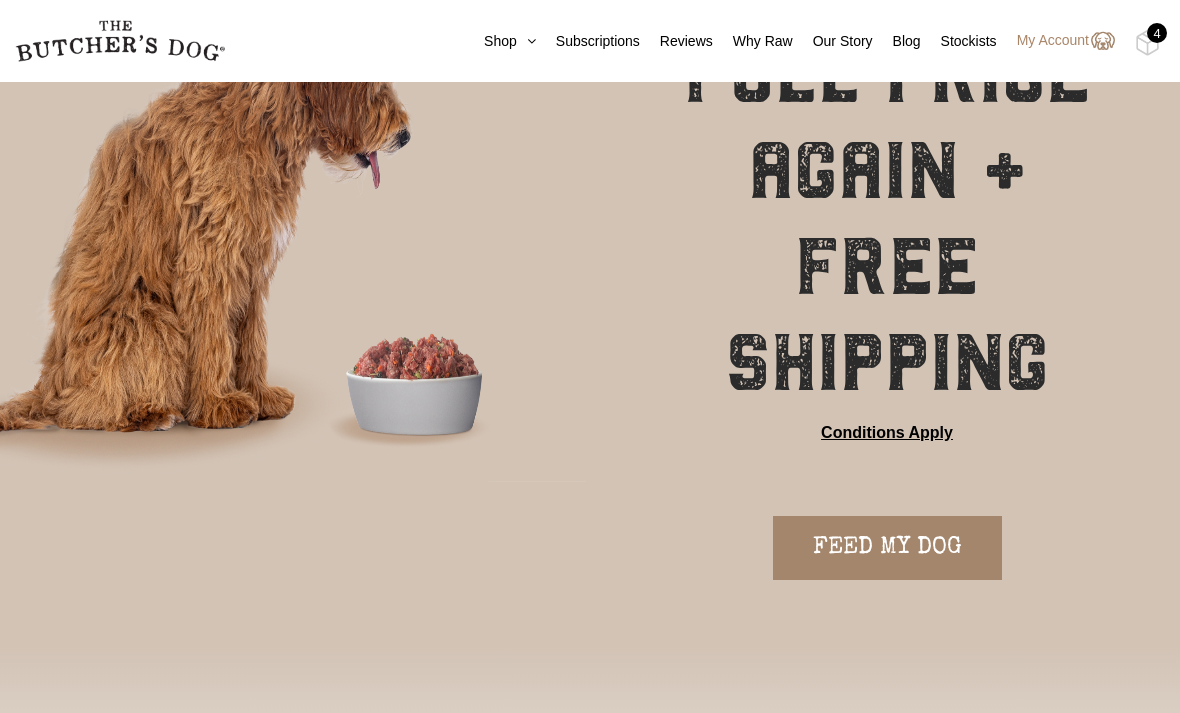 scroll, scrollTop: 240, scrollLeft: 0, axis: vertical 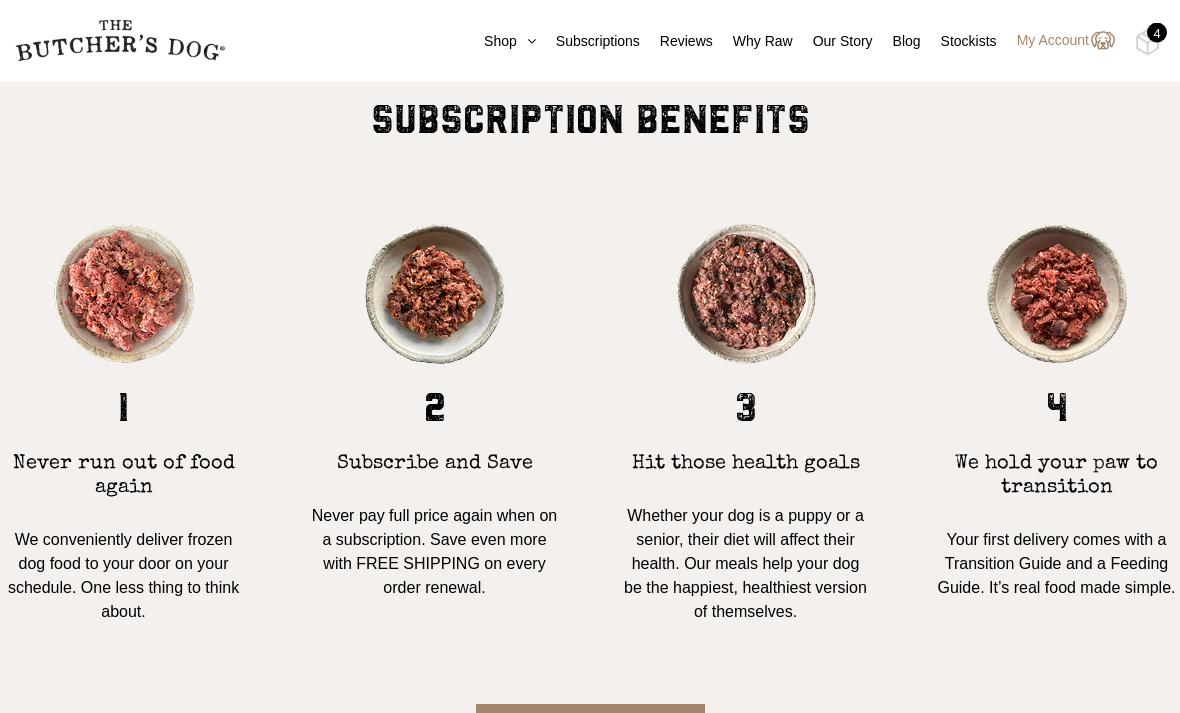 click on "FEED MY DOG" at bounding box center (590, 743) 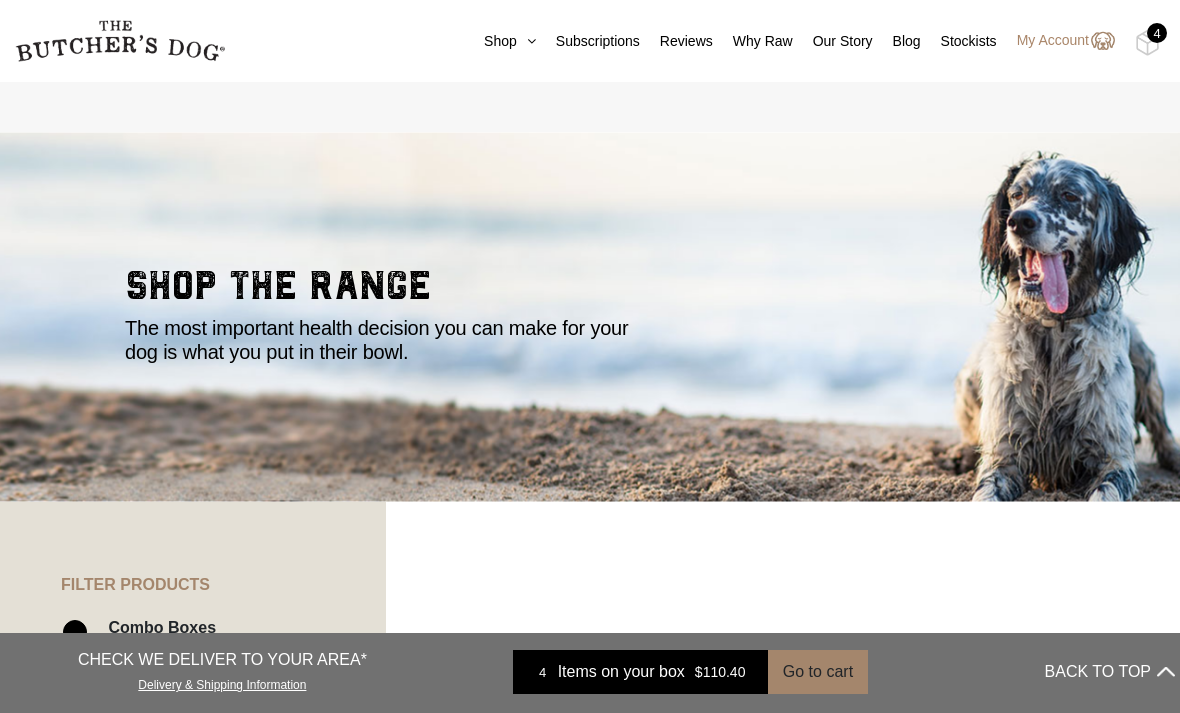 scroll, scrollTop: 276, scrollLeft: 0, axis: vertical 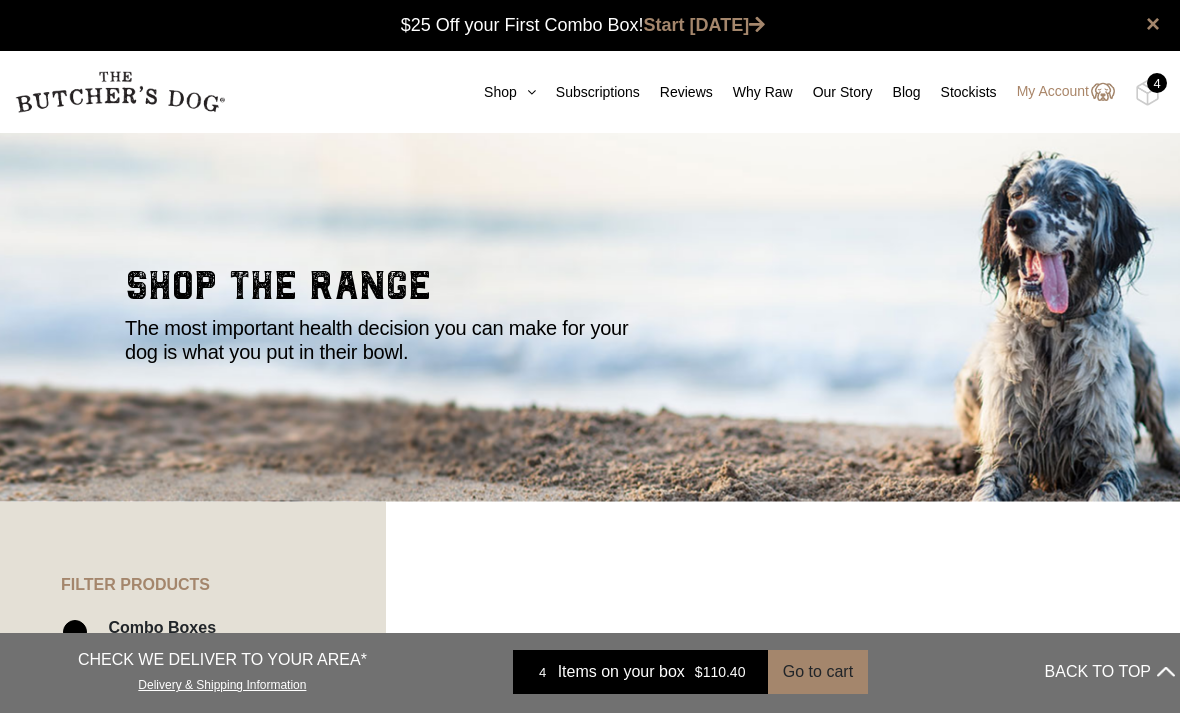 click at bounding box center [0, 0] 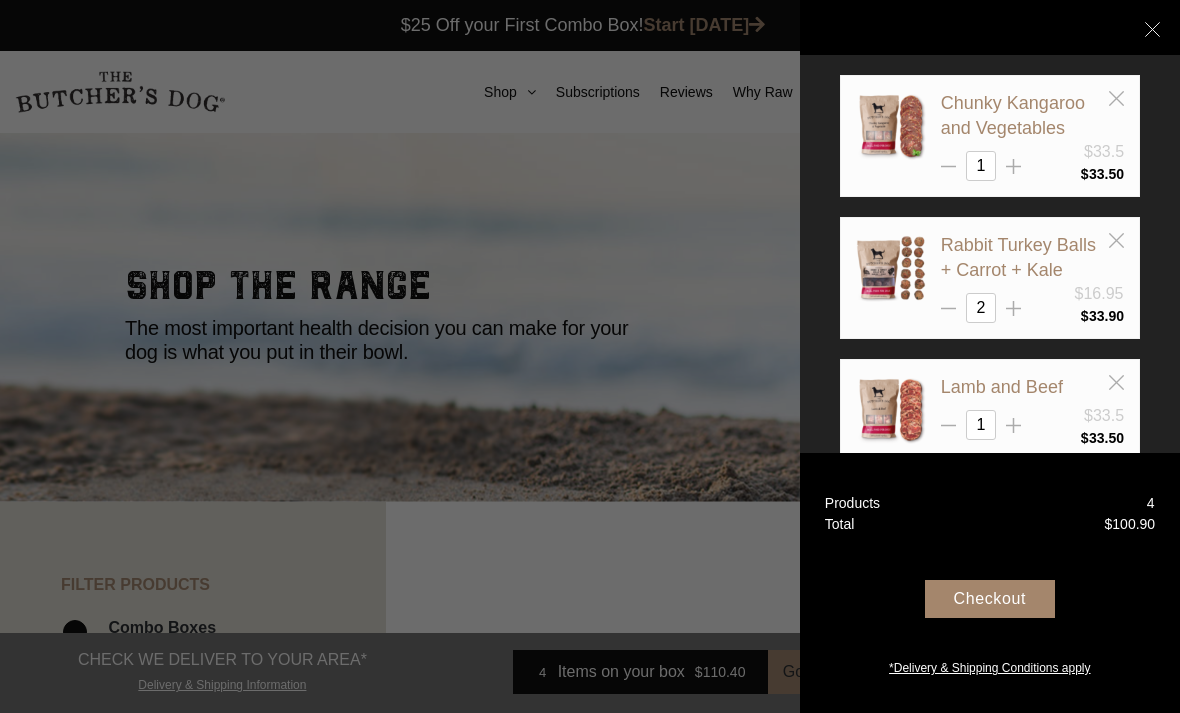 click on "Chunky Kangaroo and Vegetables" at bounding box center [1013, 115] 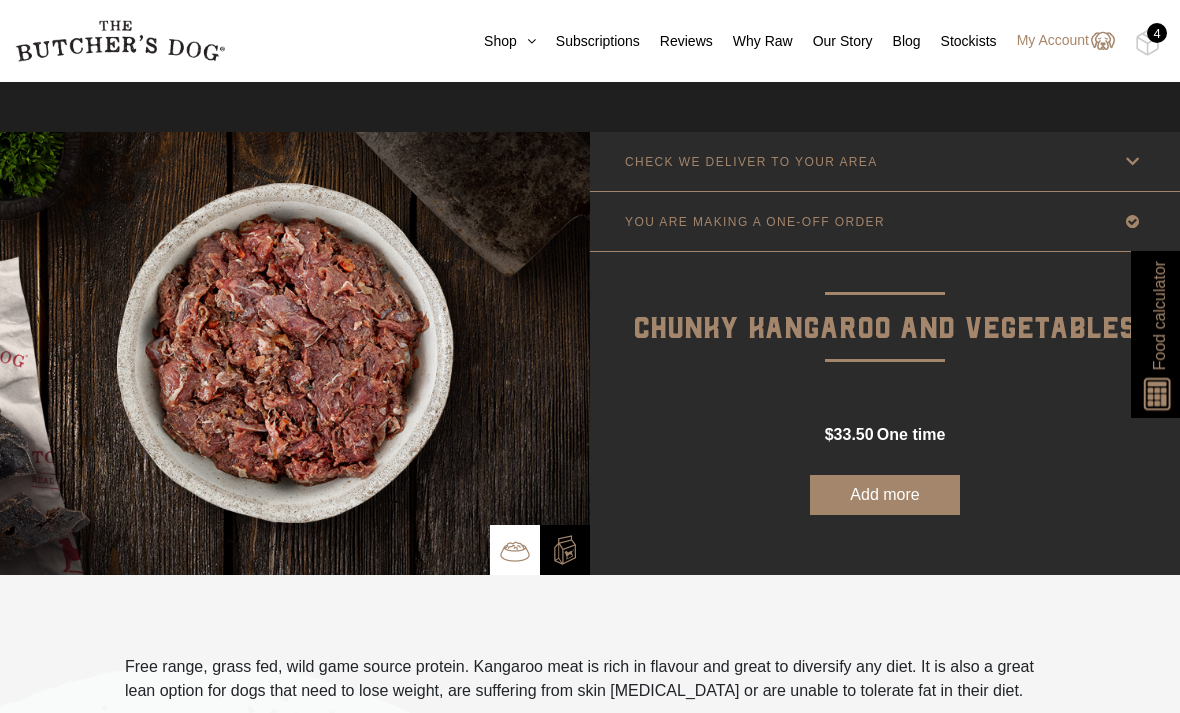 scroll, scrollTop: 511, scrollLeft: 0, axis: vertical 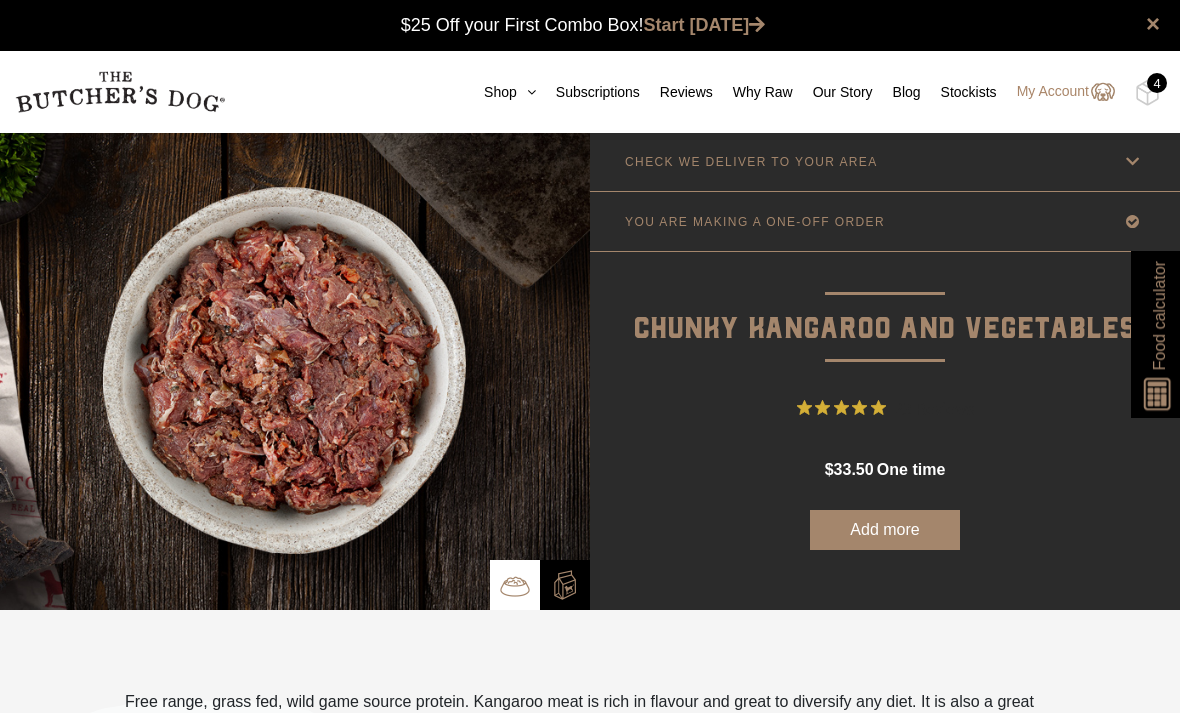 click on "one time" at bounding box center (911, 469) 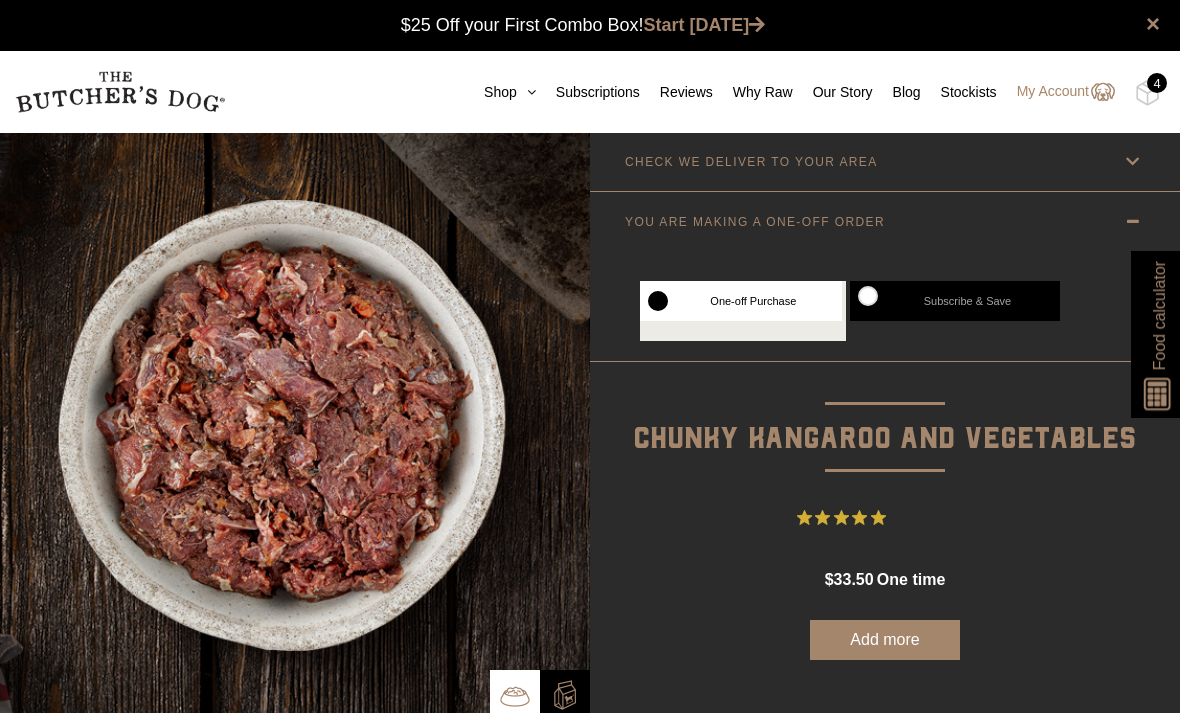 click on "Subscribe & Save" at bounding box center [955, 301] 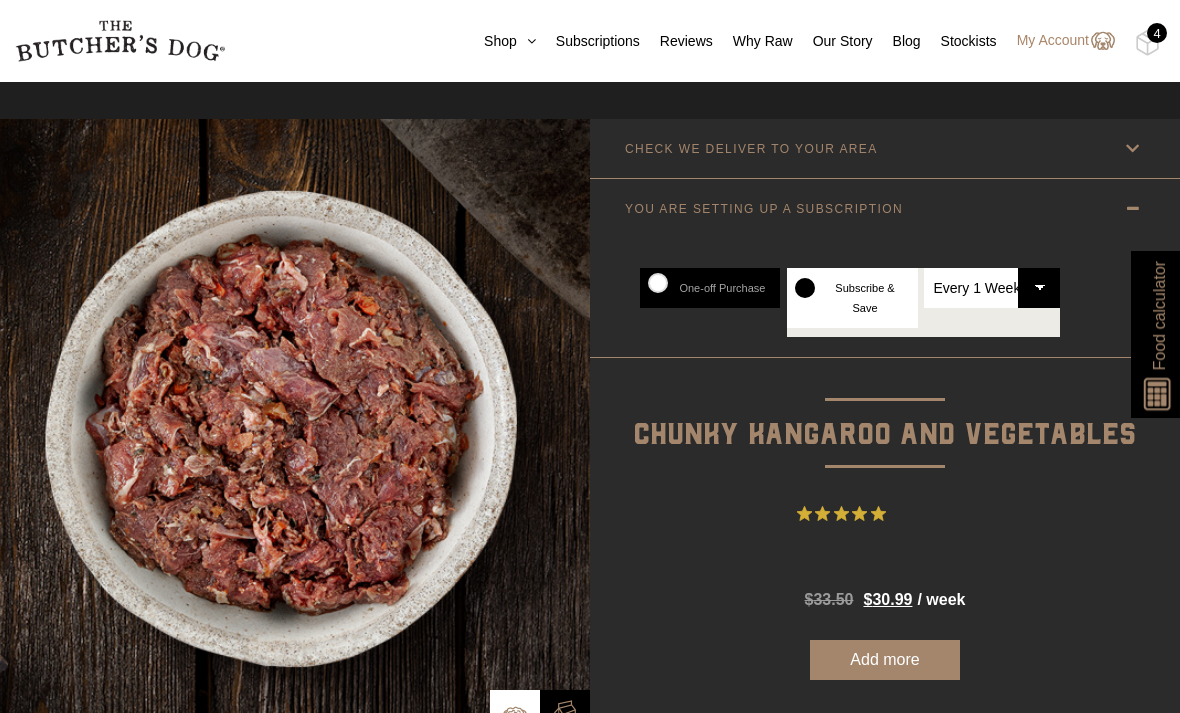scroll, scrollTop: 0, scrollLeft: 0, axis: both 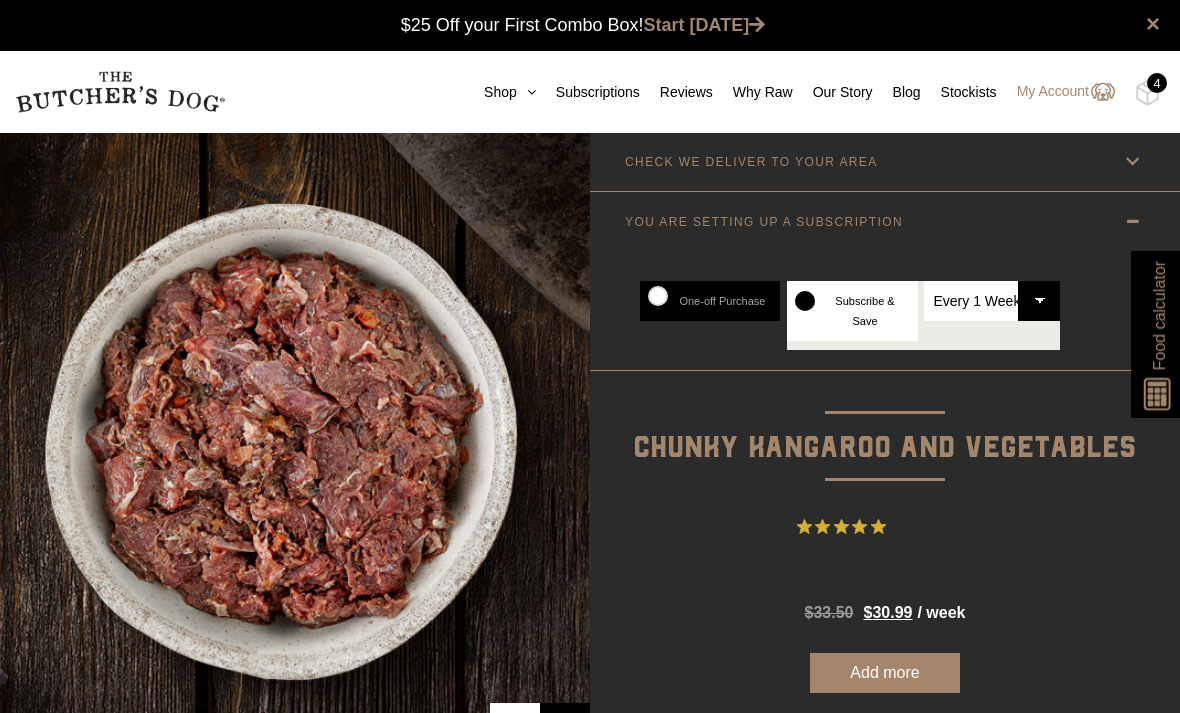 click on "Every 1 Week
Every 2 Weeks
Every 3 Weeks
Every 4 Weeks
Every 5 Weeks
Every 6 Weeks" at bounding box center (992, 301) 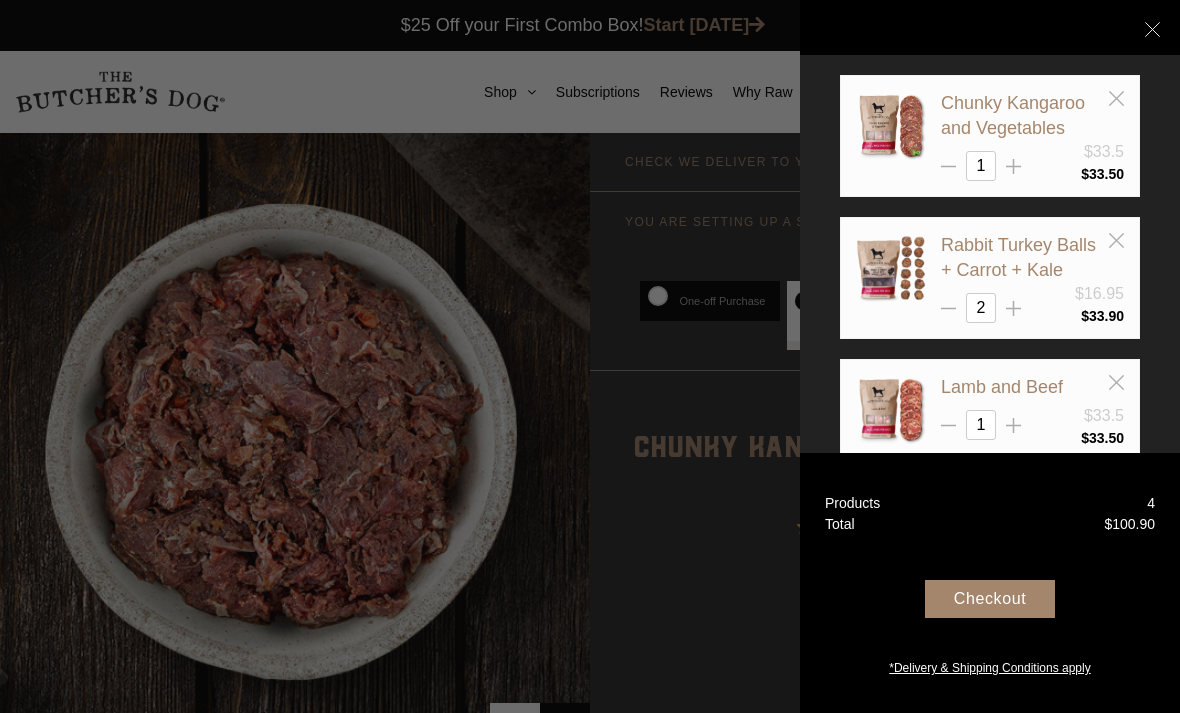 click 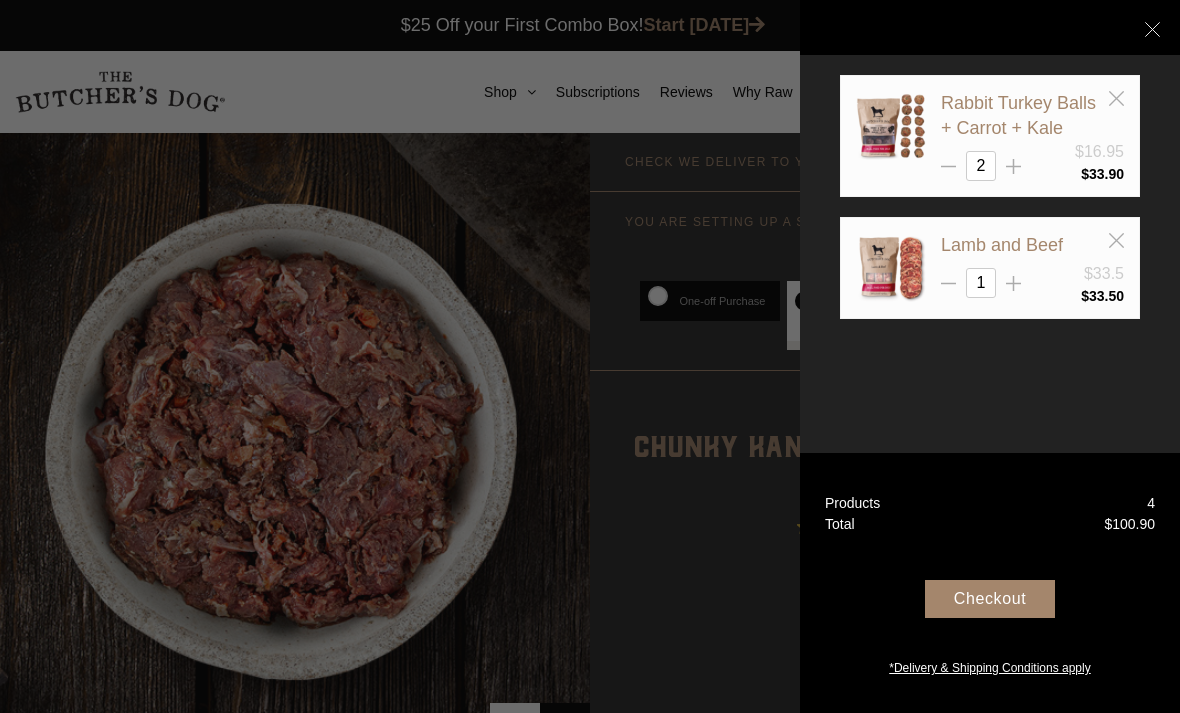 click at bounding box center (590, 356) 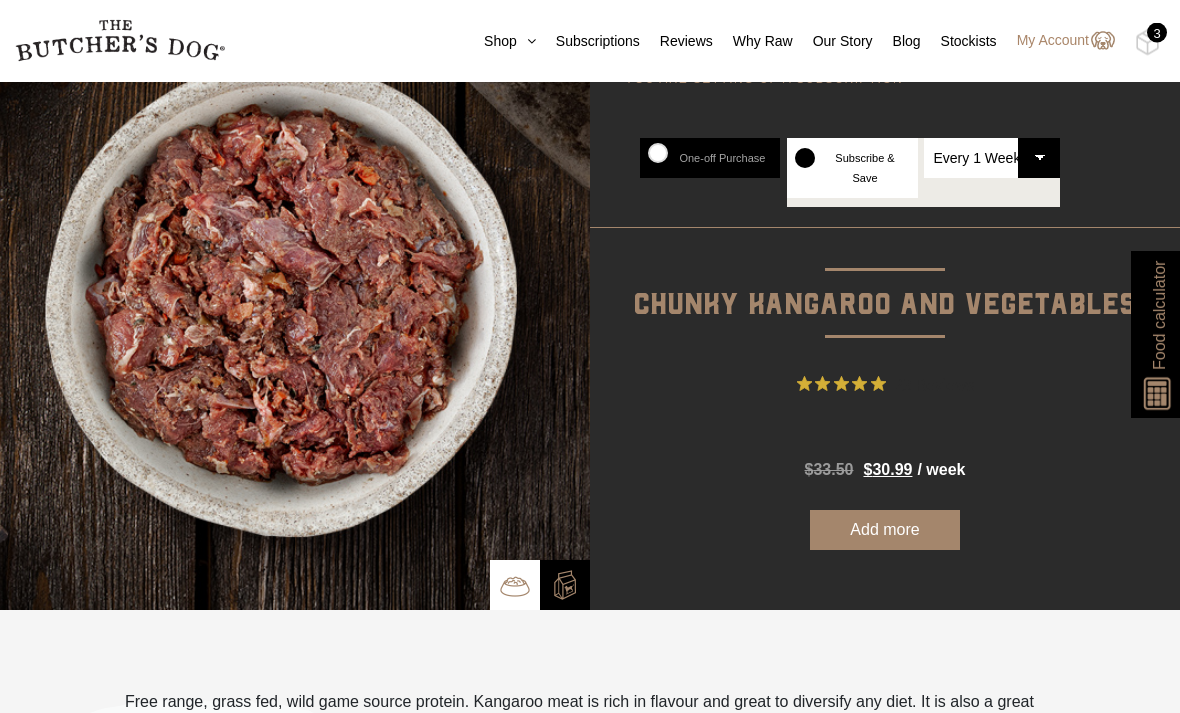 scroll, scrollTop: 145, scrollLeft: 0, axis: vertical 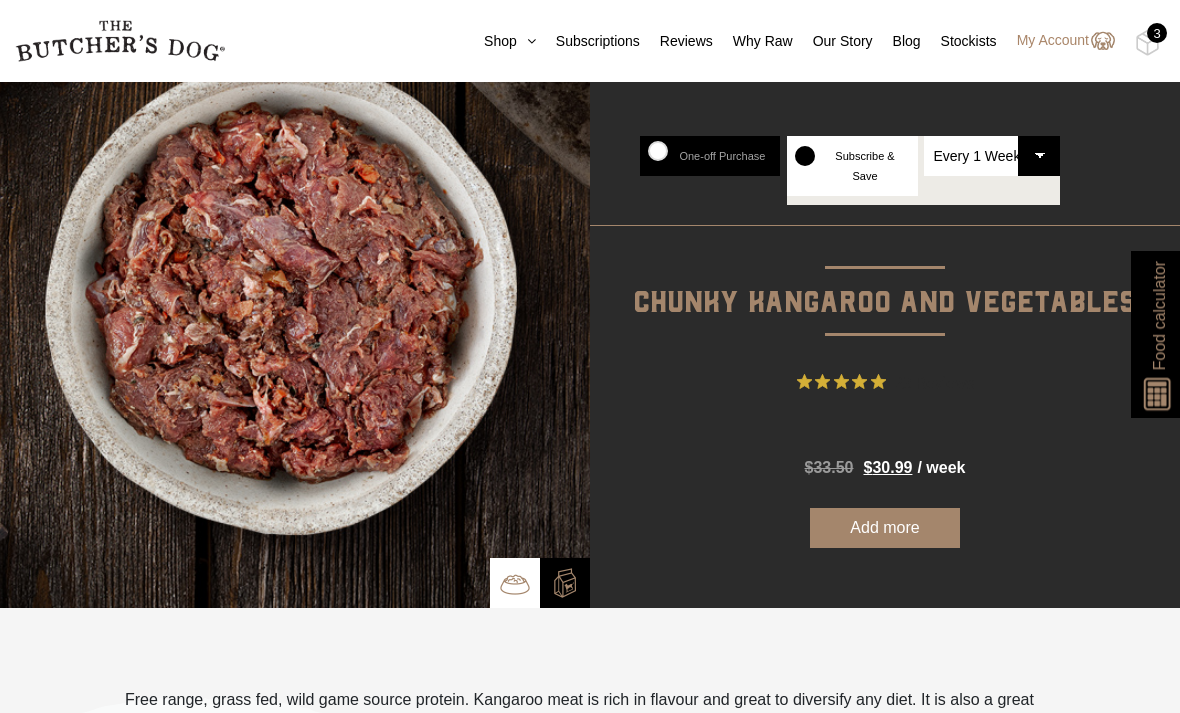 click on "Add more" at bounding box center (885, 528) 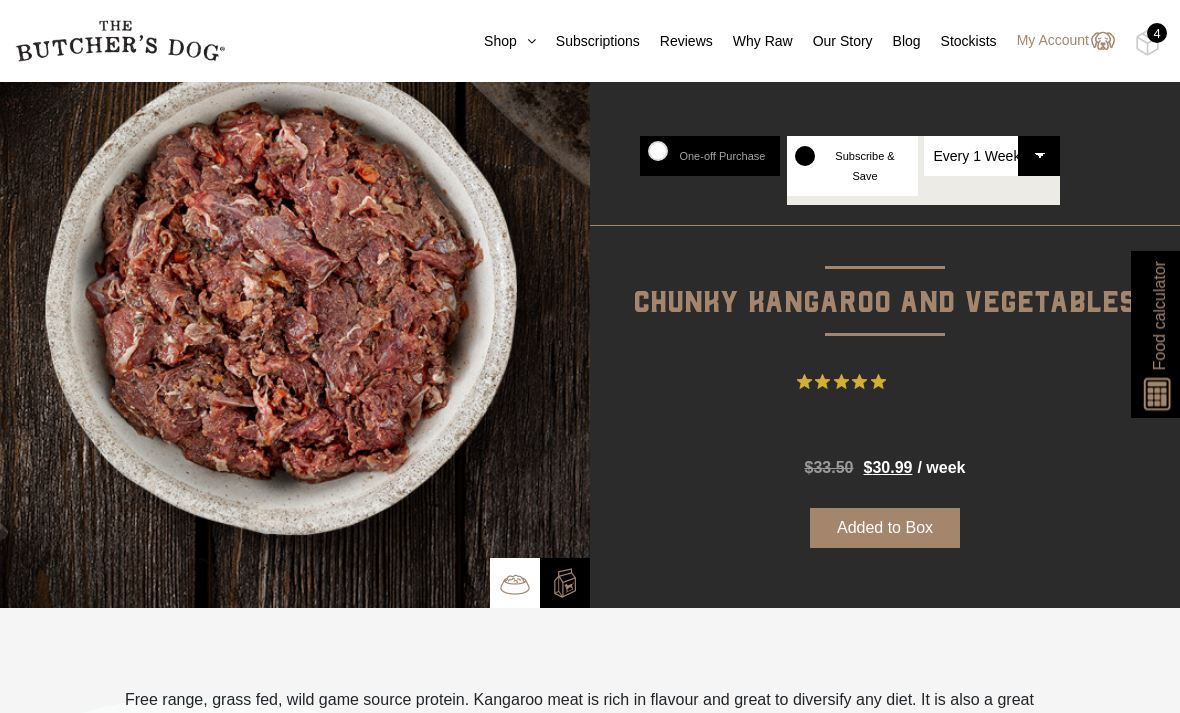click at bounding box center [0, 0] 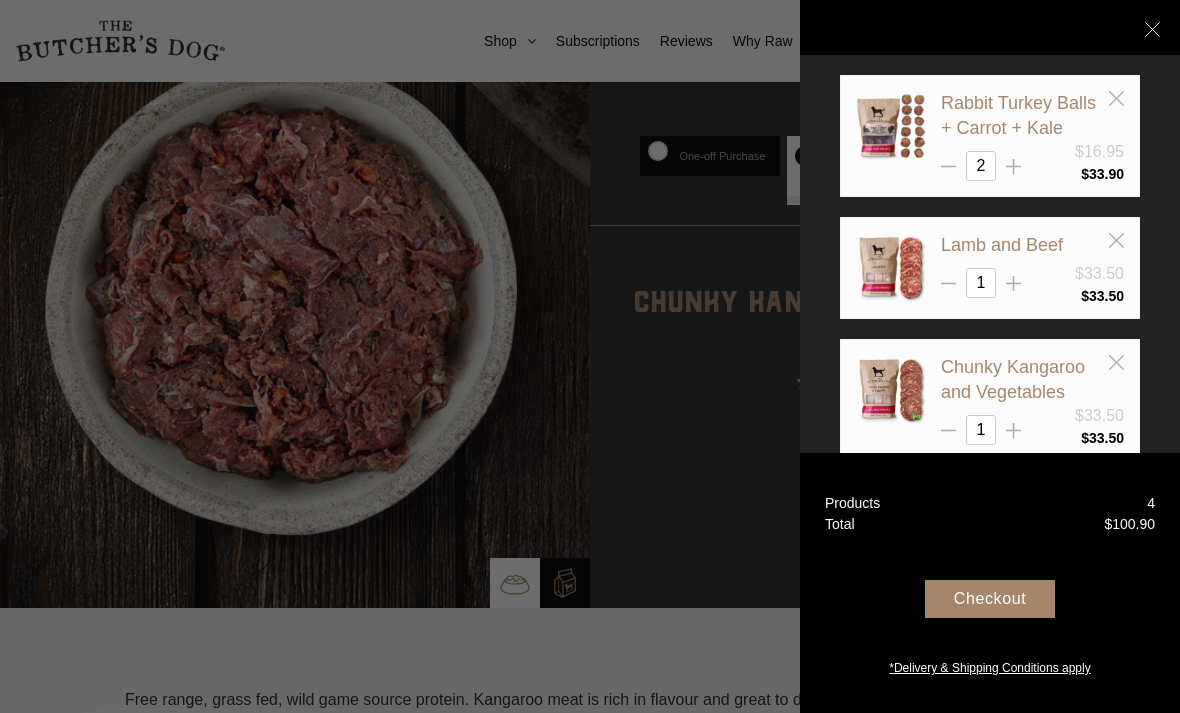 click at bounding box center (590, 356) 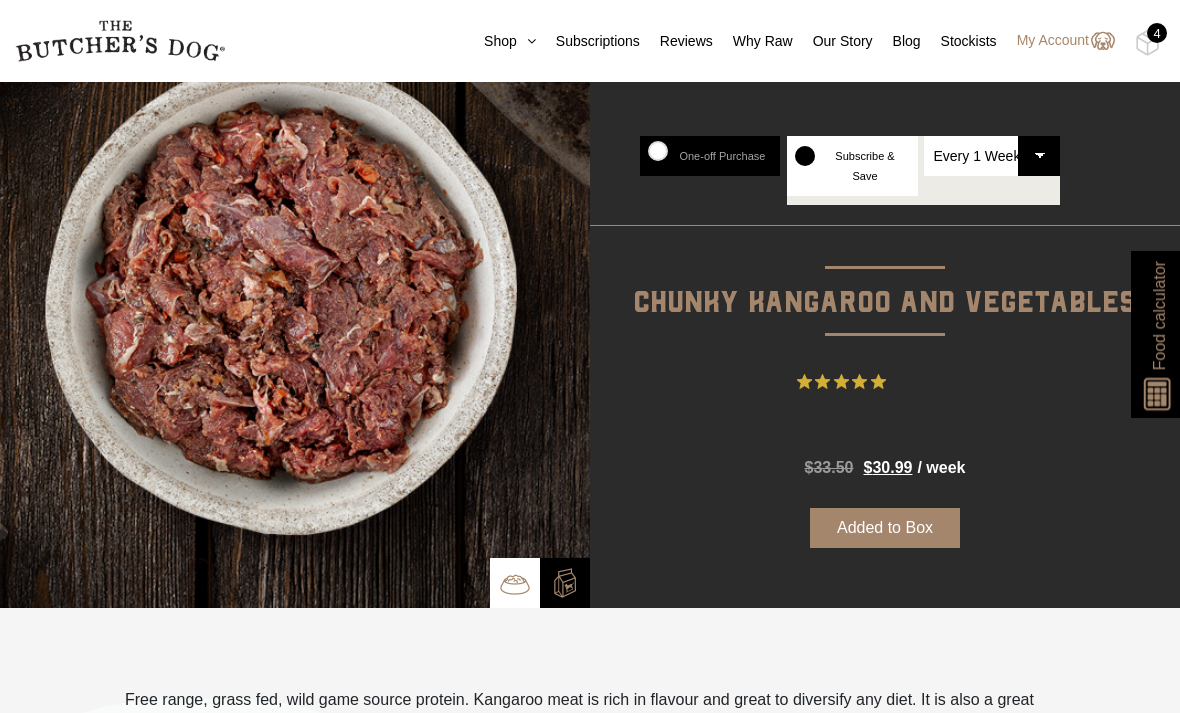 click on "$ 30.99" at bounding box center (890, 468) 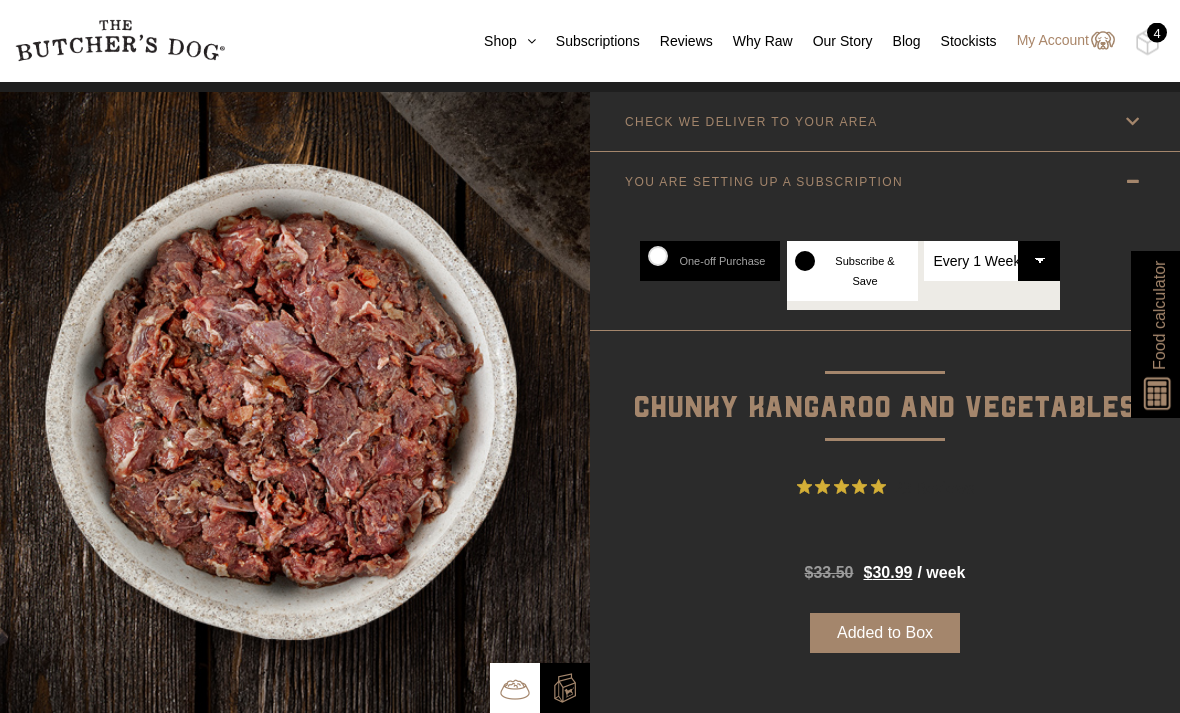 scroll, scrollTop: 40, scrollLeft: 0, axis: vertical 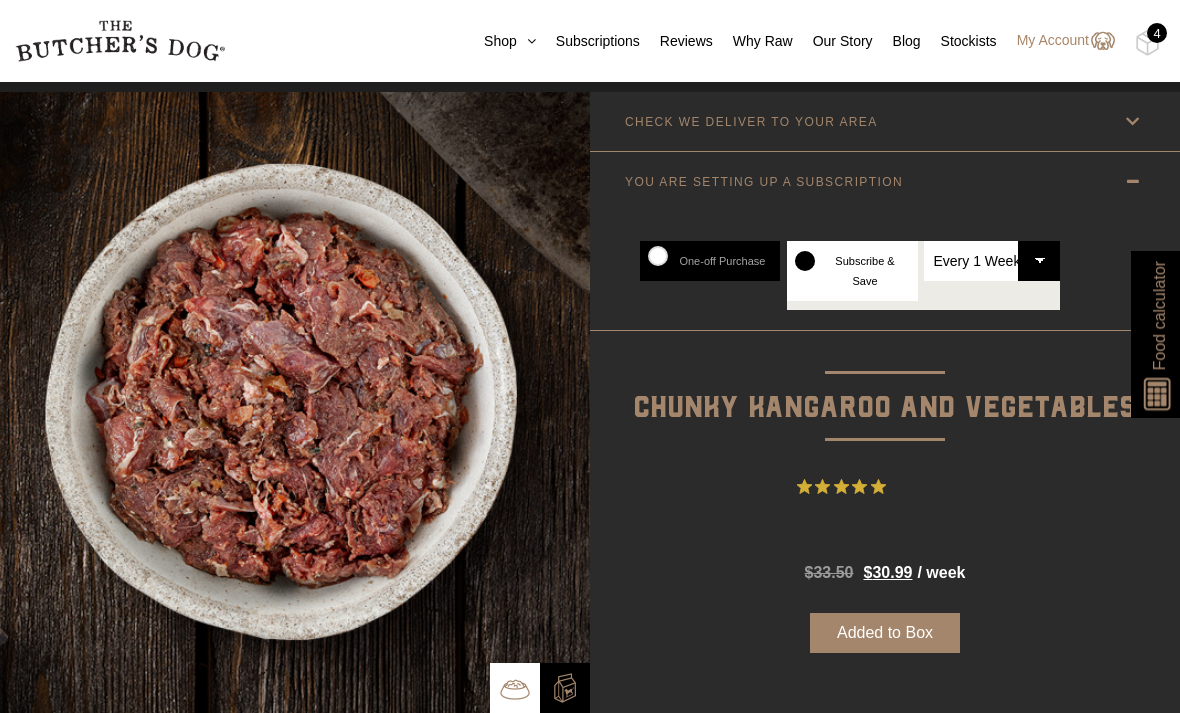 click at bounding box center (0, 0) 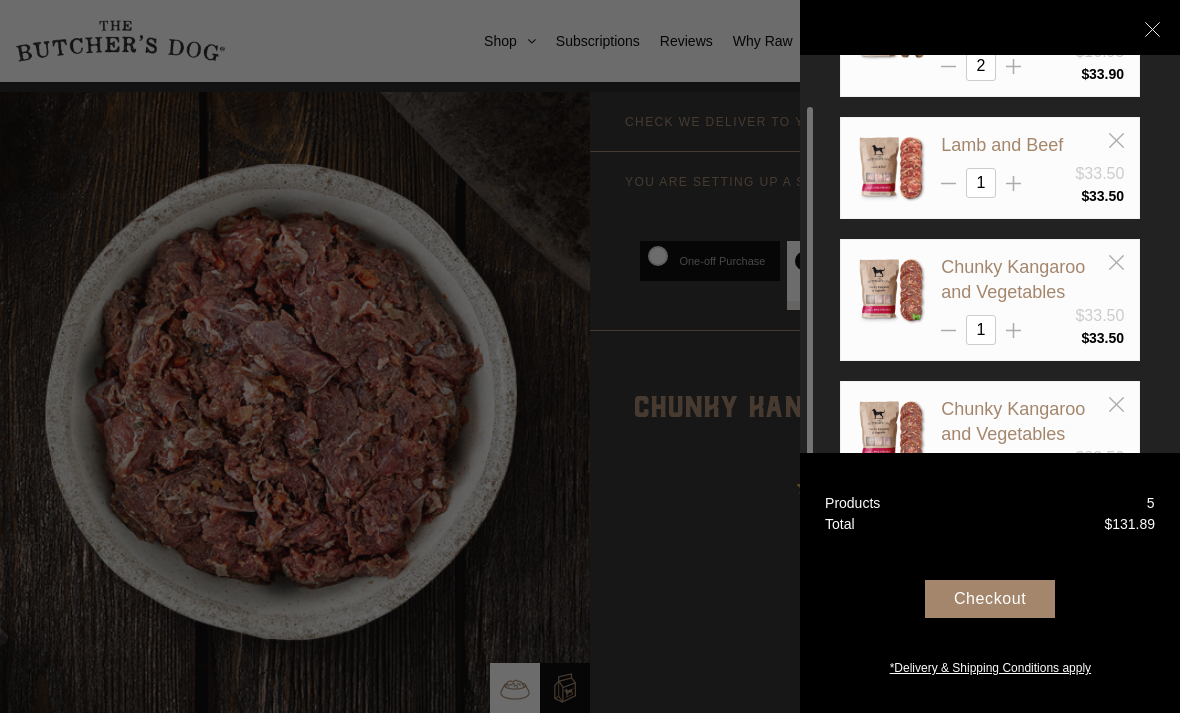 scroll, scrollTop: 110, scrollLeft: 0, axis: vertical 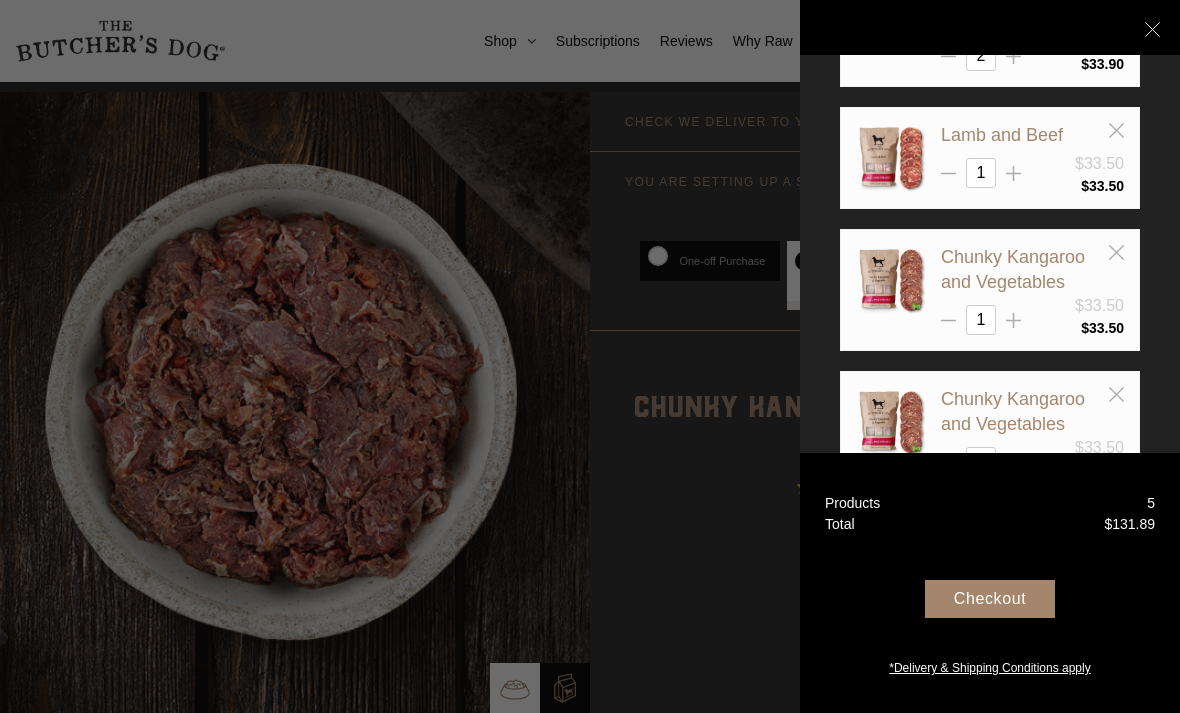 click 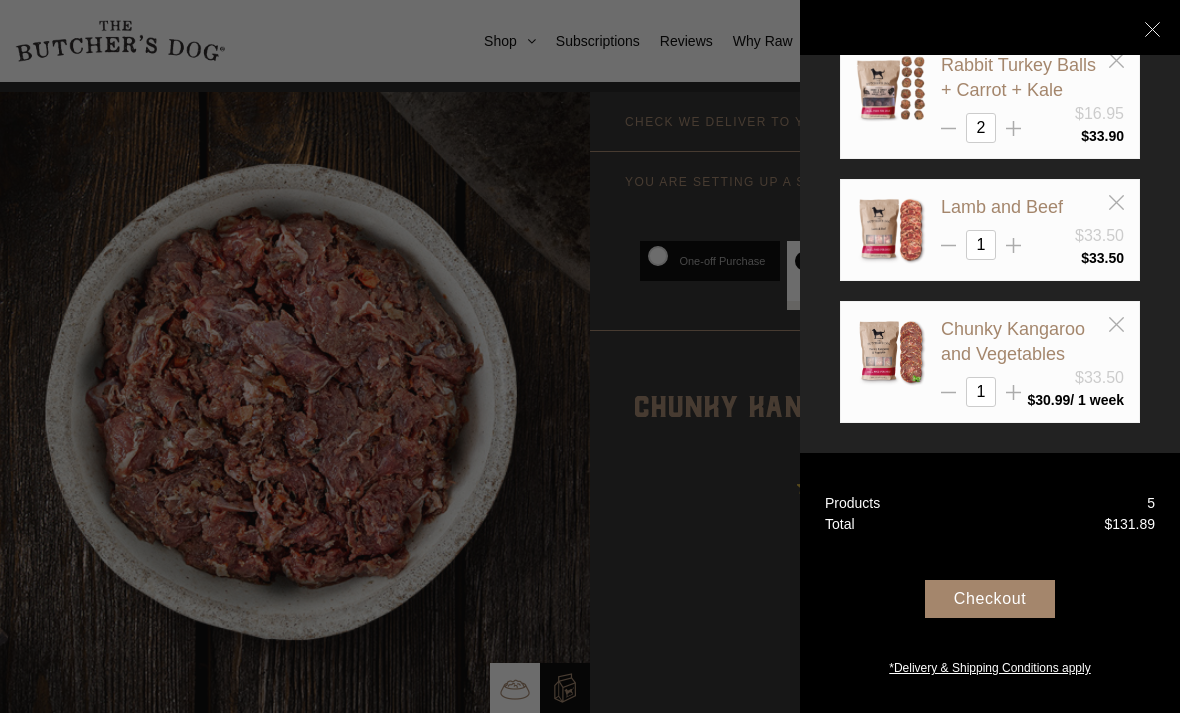 scroll, scrollTop: 0, scrollLeft: 0, axis: both 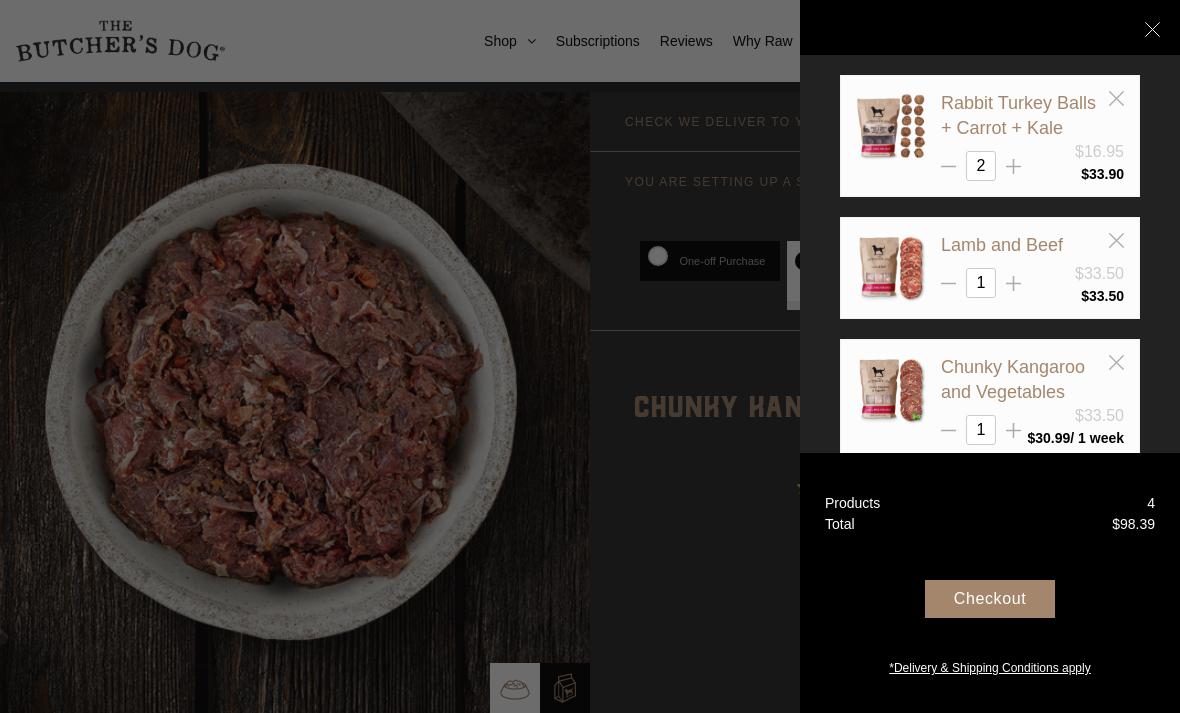 click on "Lamb and Beef" at bounding box center (1002, 245) 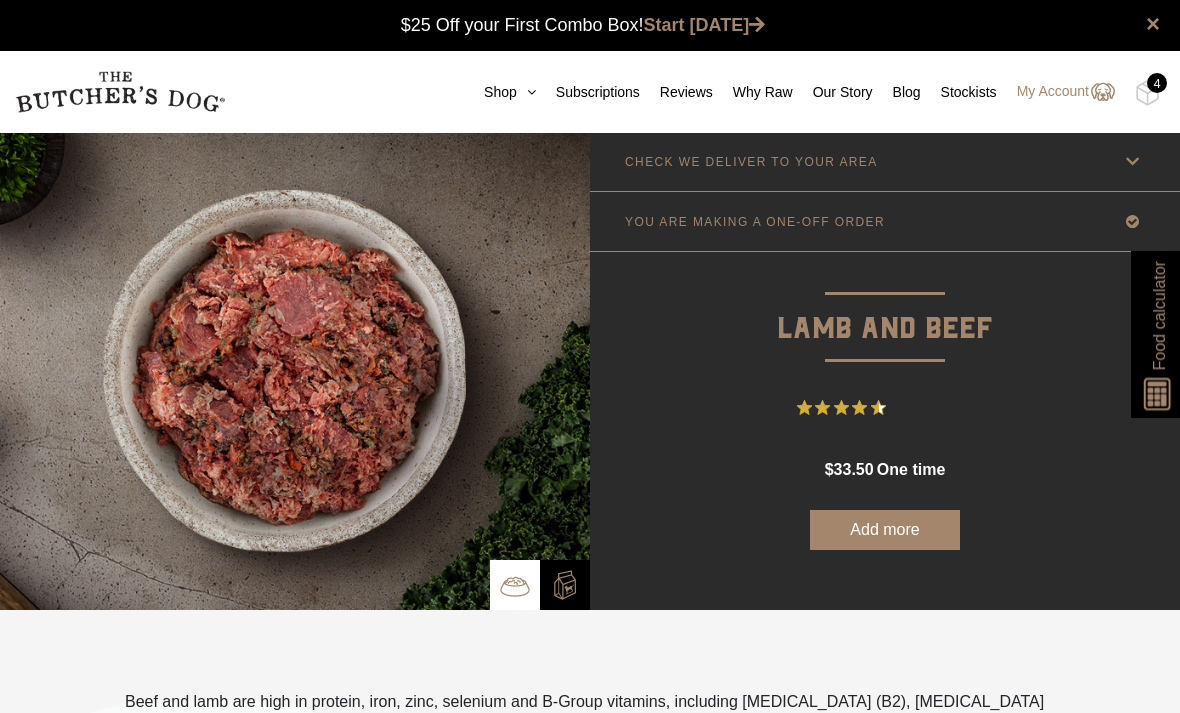 scroll, scrollTop: 0, scrollLeft: 0, axis: both 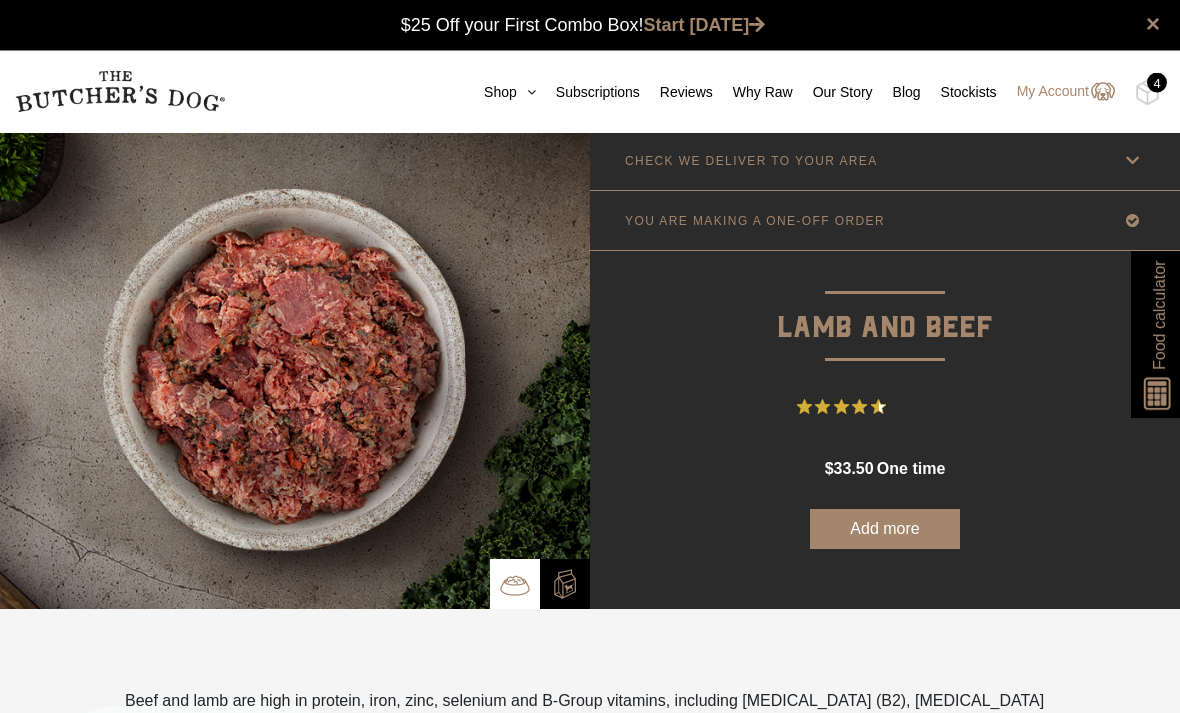 click on "YOU ARE MAKING A ONE-OFF ORDER" at bounding box center (885, 221) 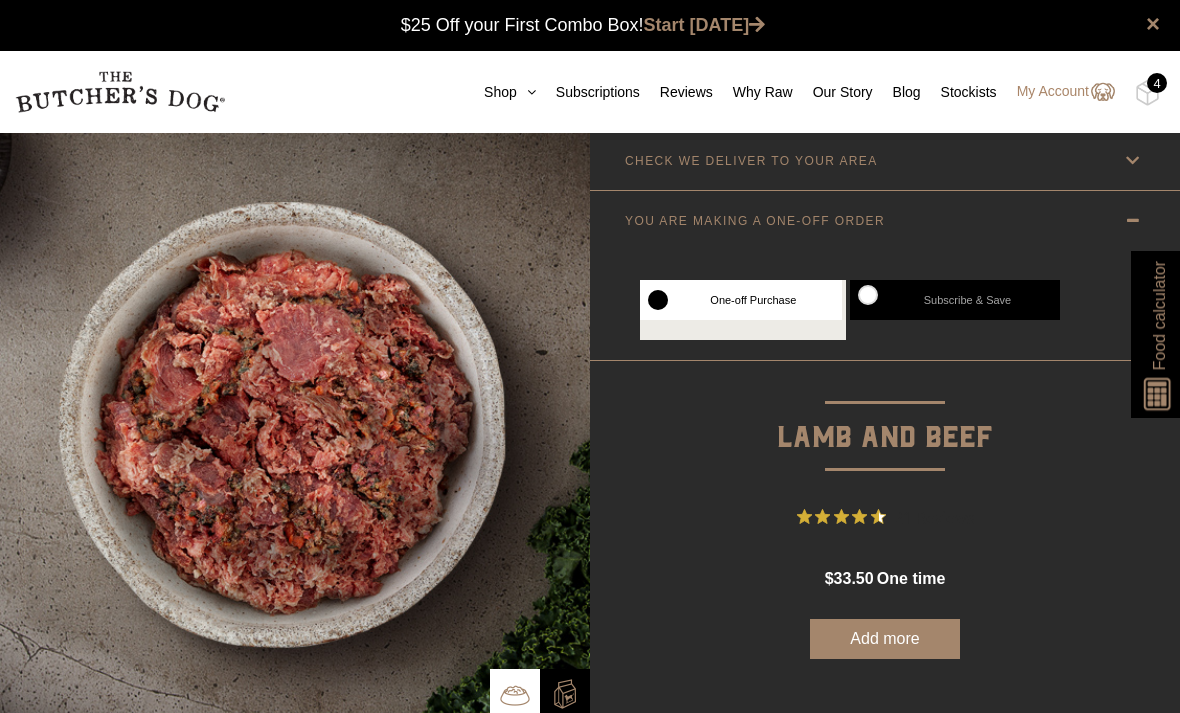 click on "Subscribe & Save" at bounding box center (955, 300) 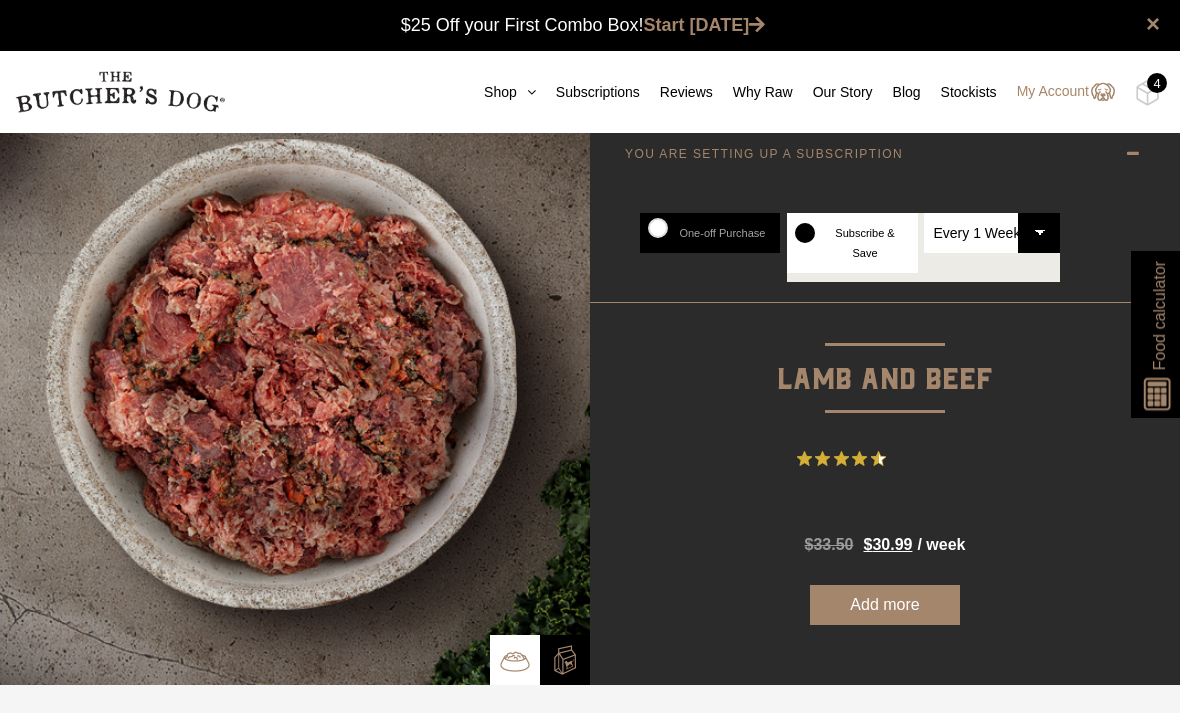 scroll, scrollTop: 74, scrollLeft: 0, axis: vertical 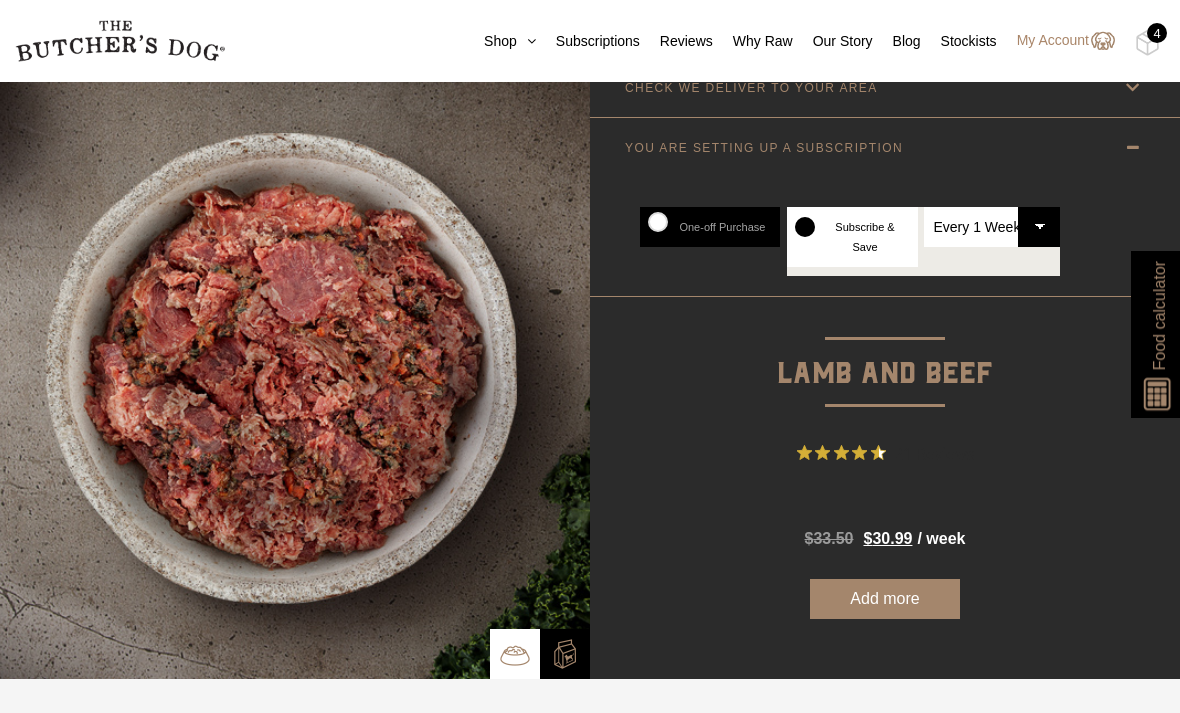click on "Add more" at bounding box center (885, 599) 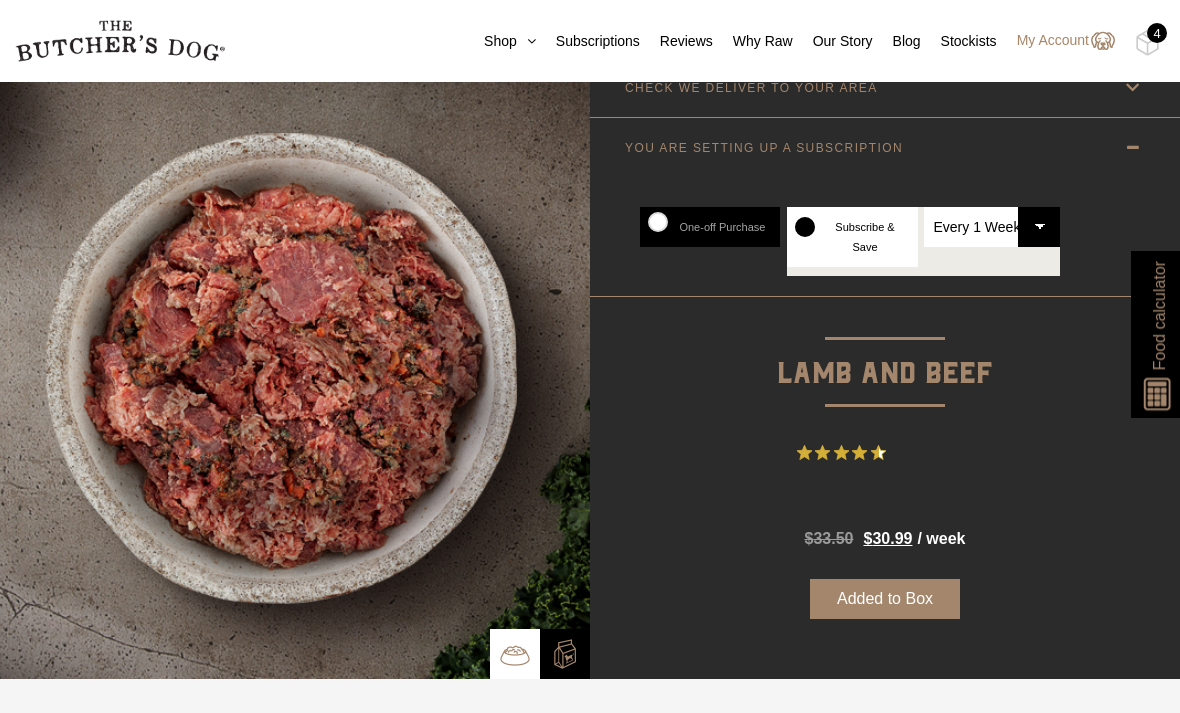 click on "Added to Box" at bounding box center [885, 599] 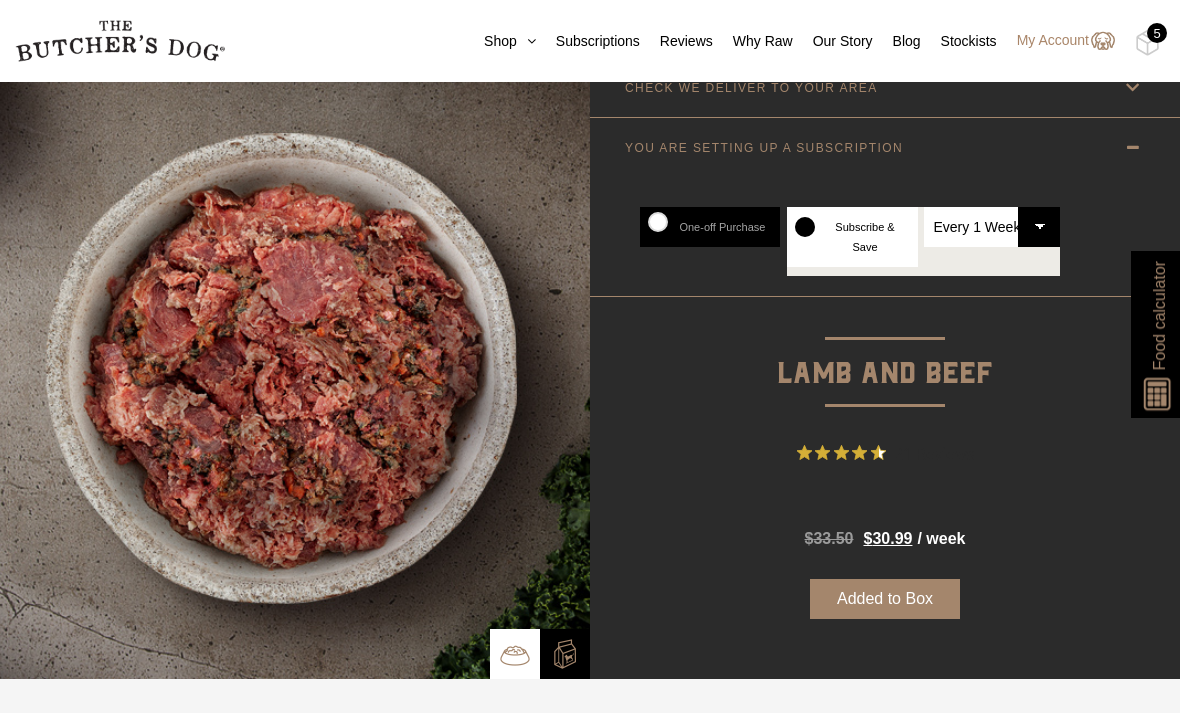 click at bounding box center (0, 0) 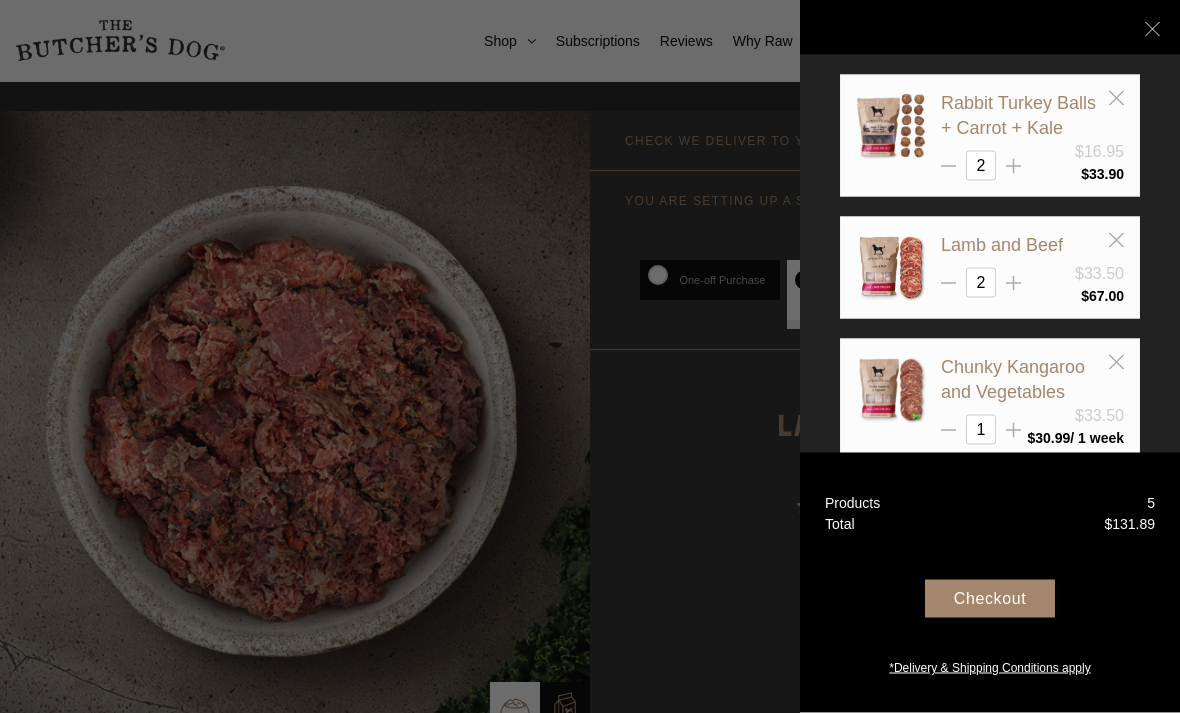scroll, scrollTop: 17, scrollLeft: 0, axis: vertical 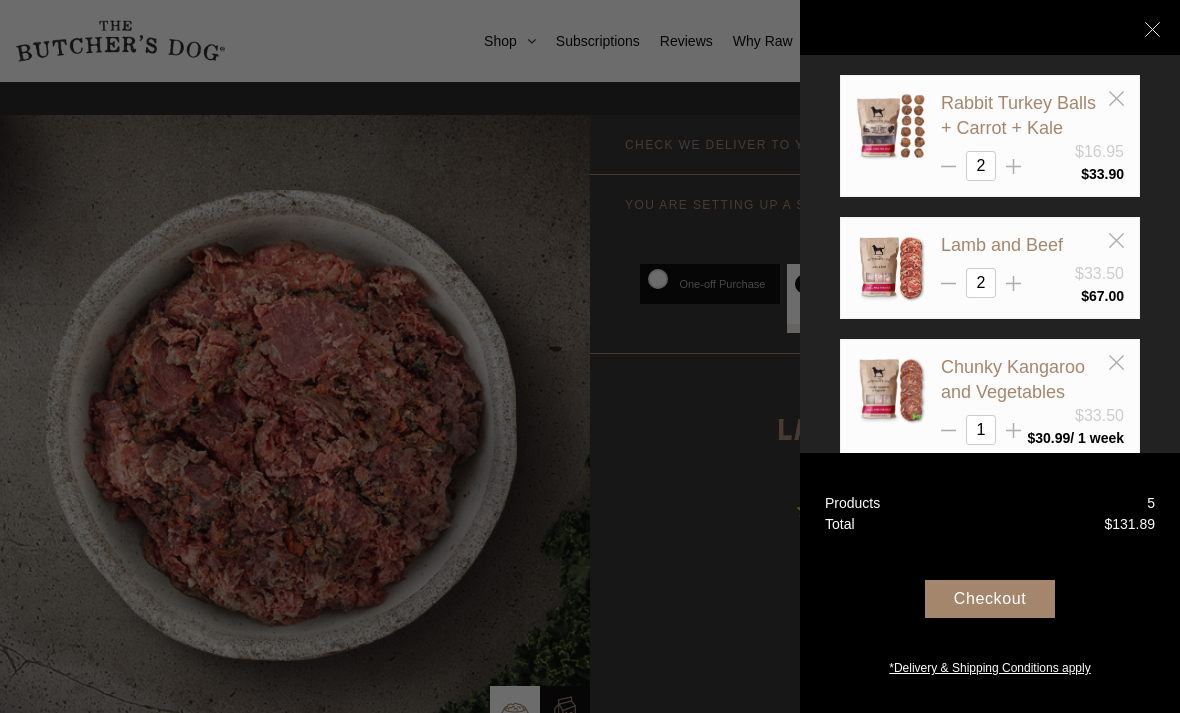 click 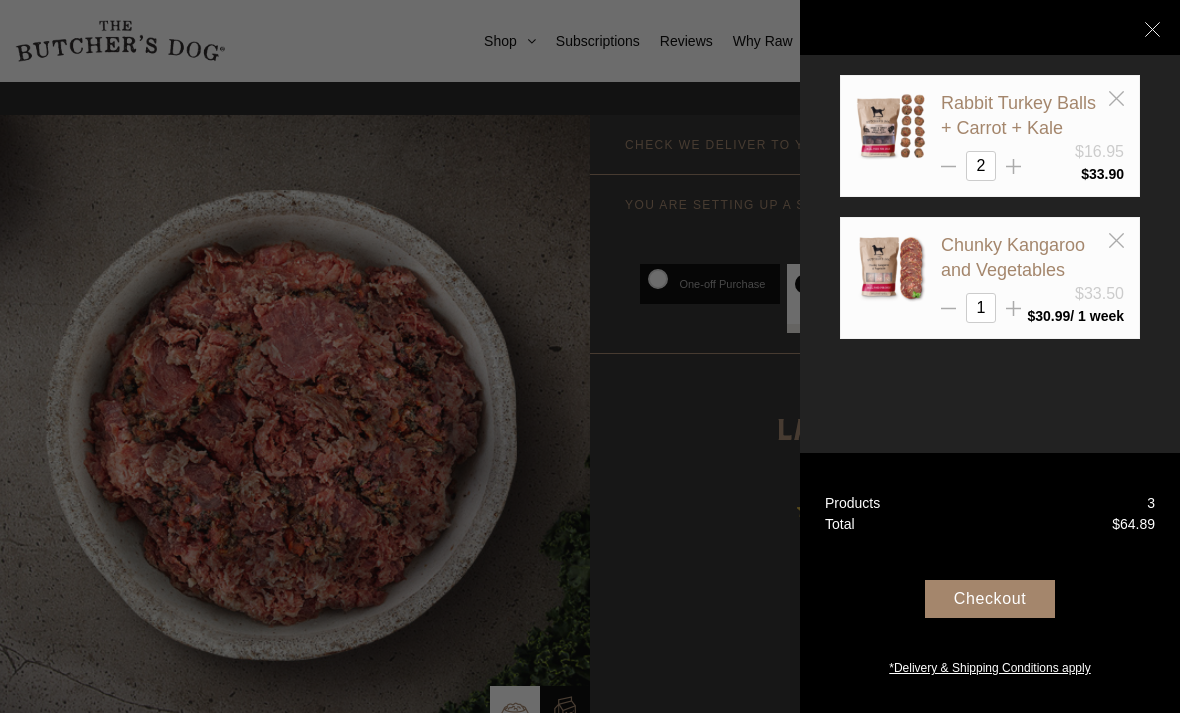 click at bounding box center [590, 356] 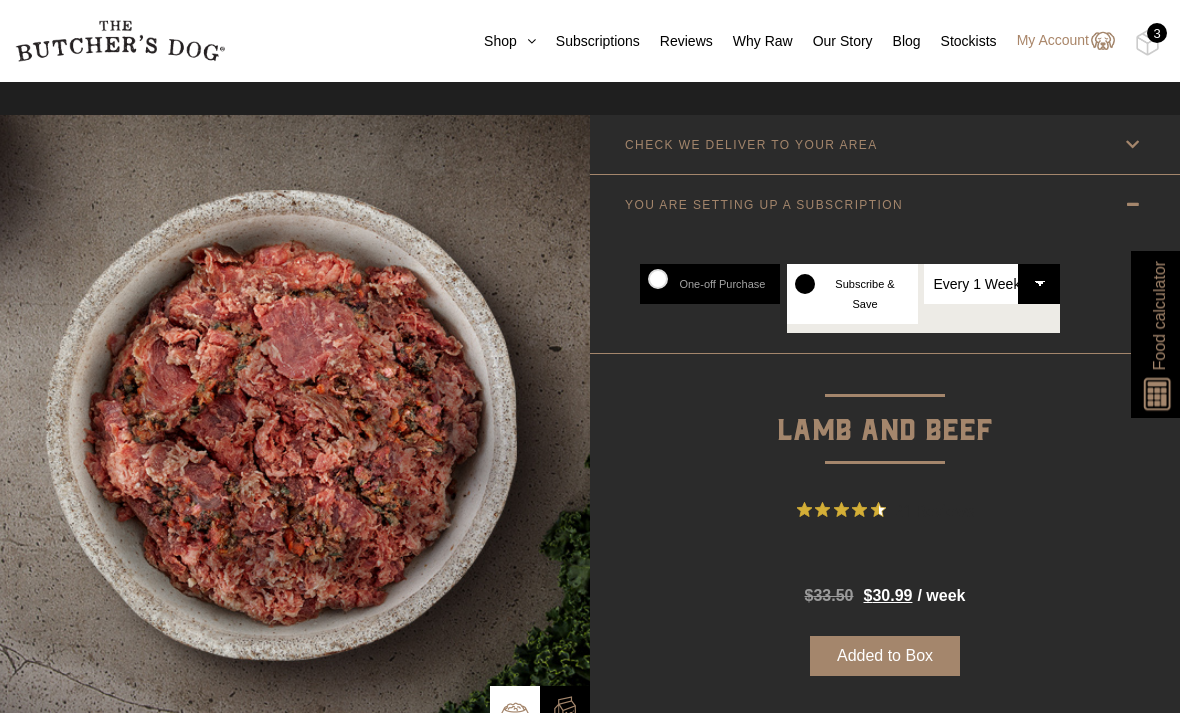 click on "Added to Box" at bounding box center (885, 656) 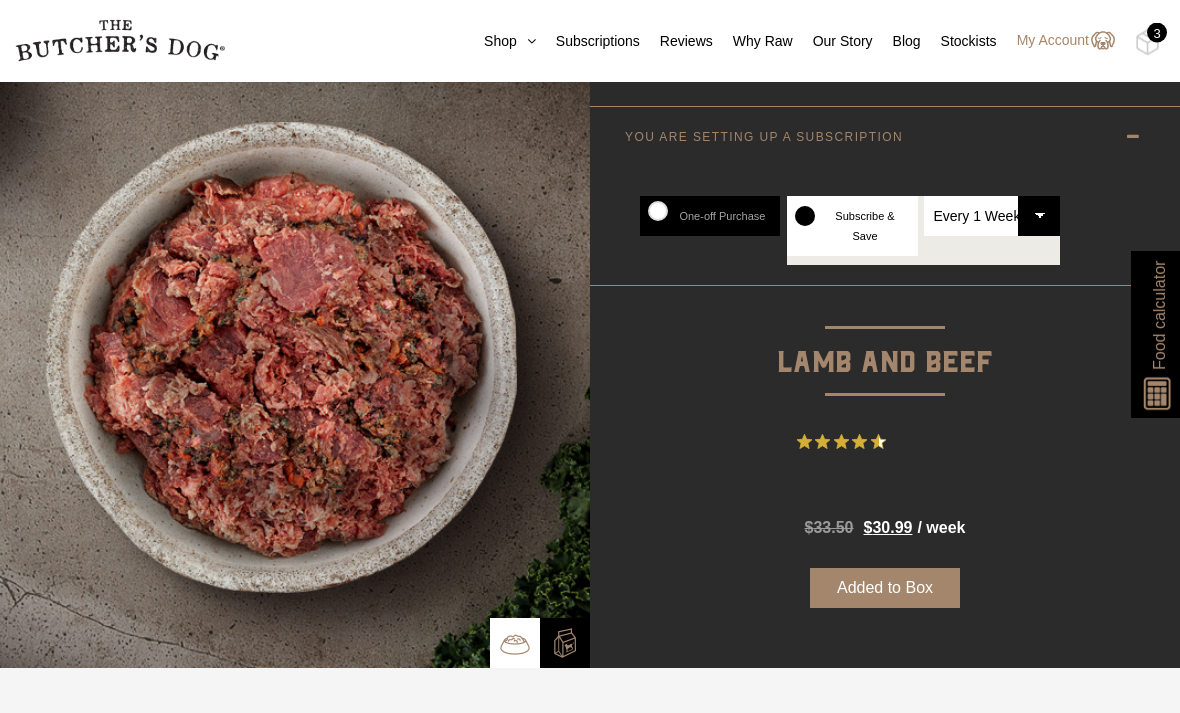 scroll, scrollTop: 105, scrollLeft: 0, axis: vertical 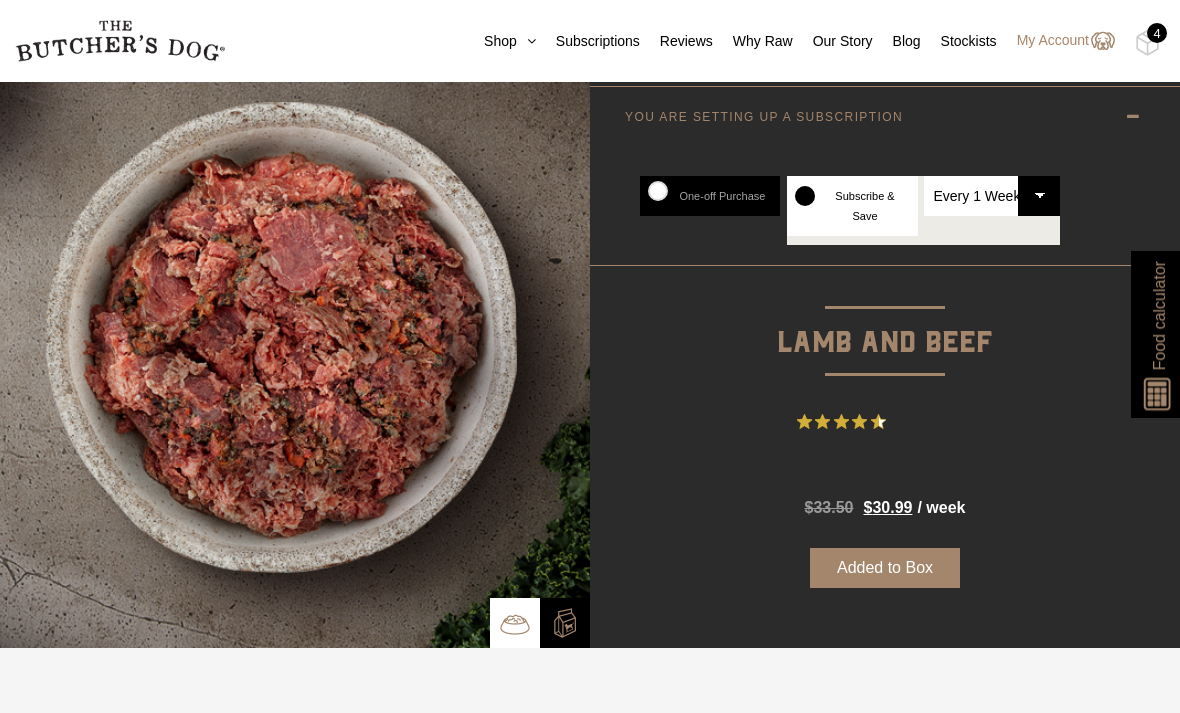 click at bounding box center (0, 0) 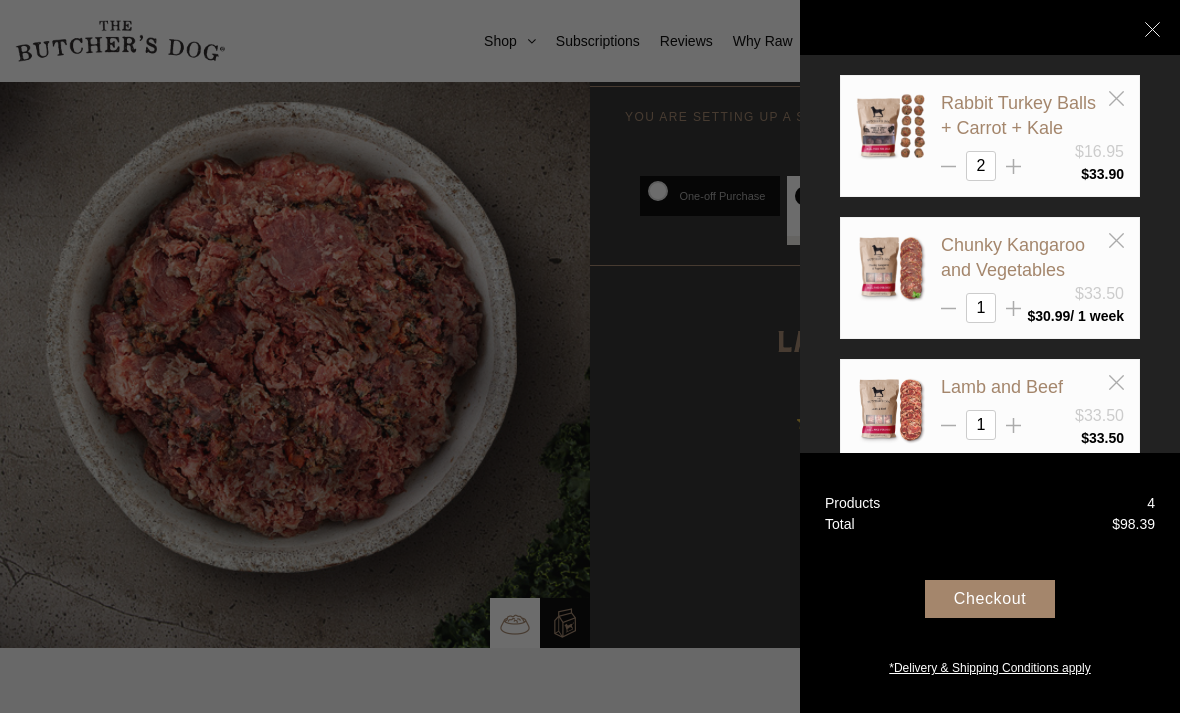 click at bounding box center [590, 356] 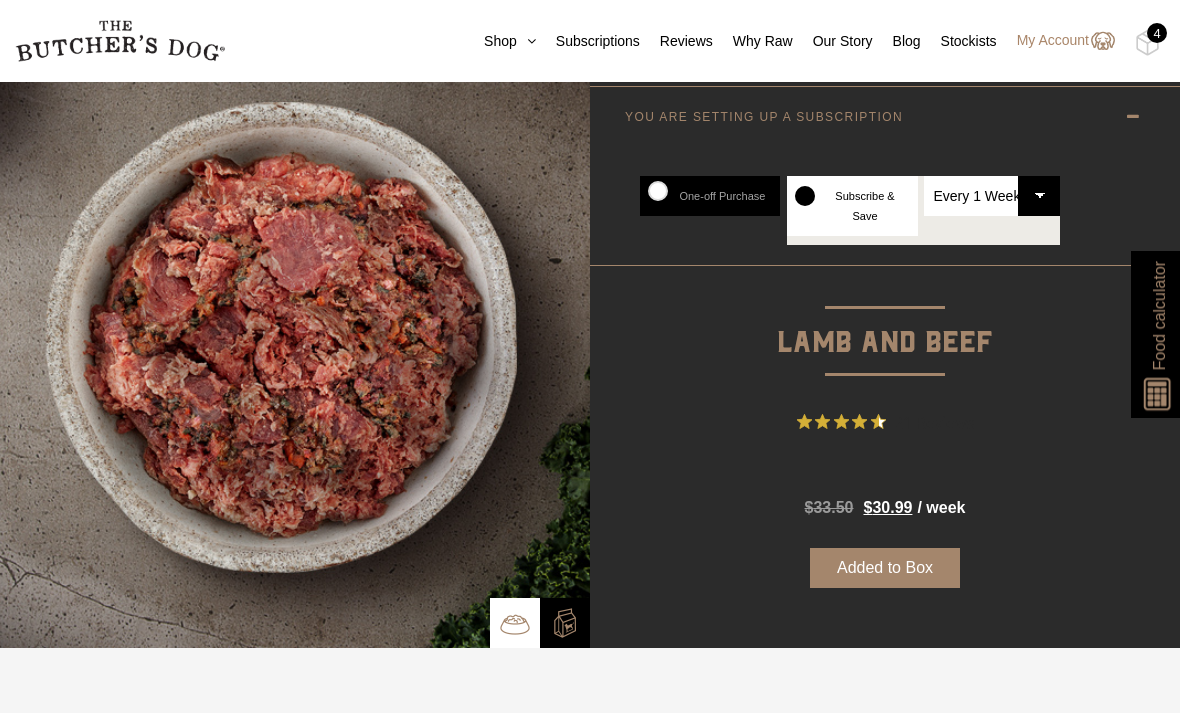 click on "Every 1 Week
Every 2 Weeks
Every 3 Weeks
Every 4 Weeks
Every 5 Weeks
Every 6 Weeks" at bounding box center (992, 196) 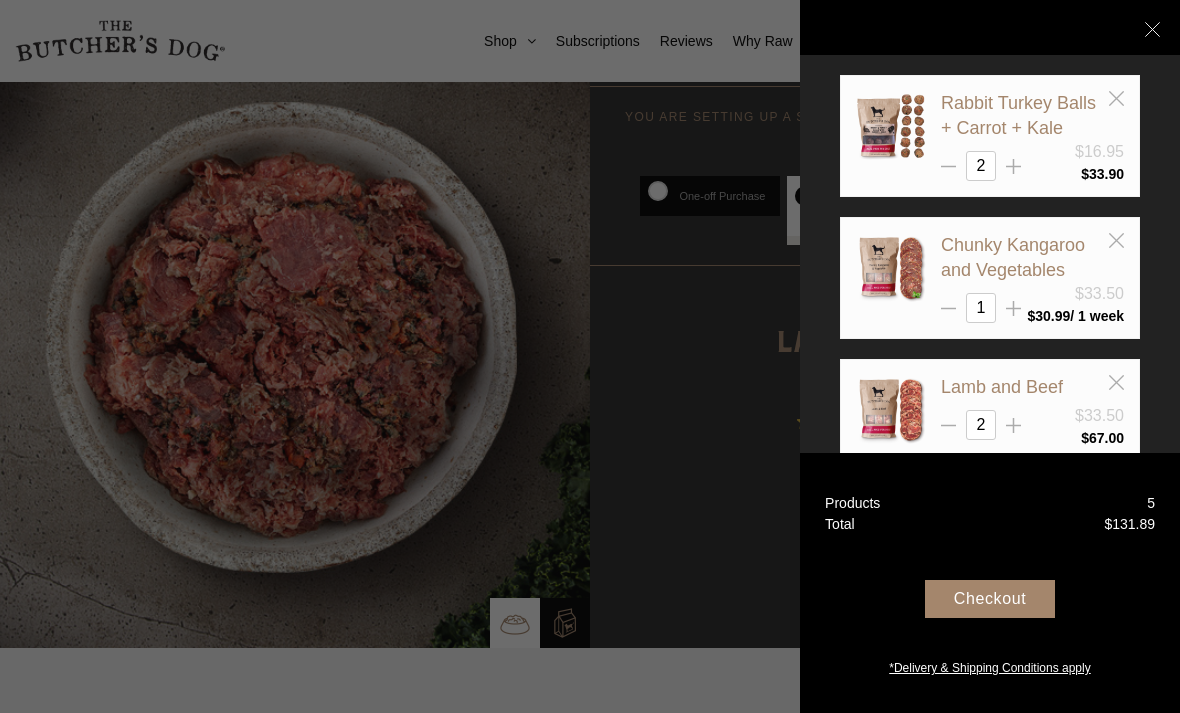 click at bounding box center (590, 356) 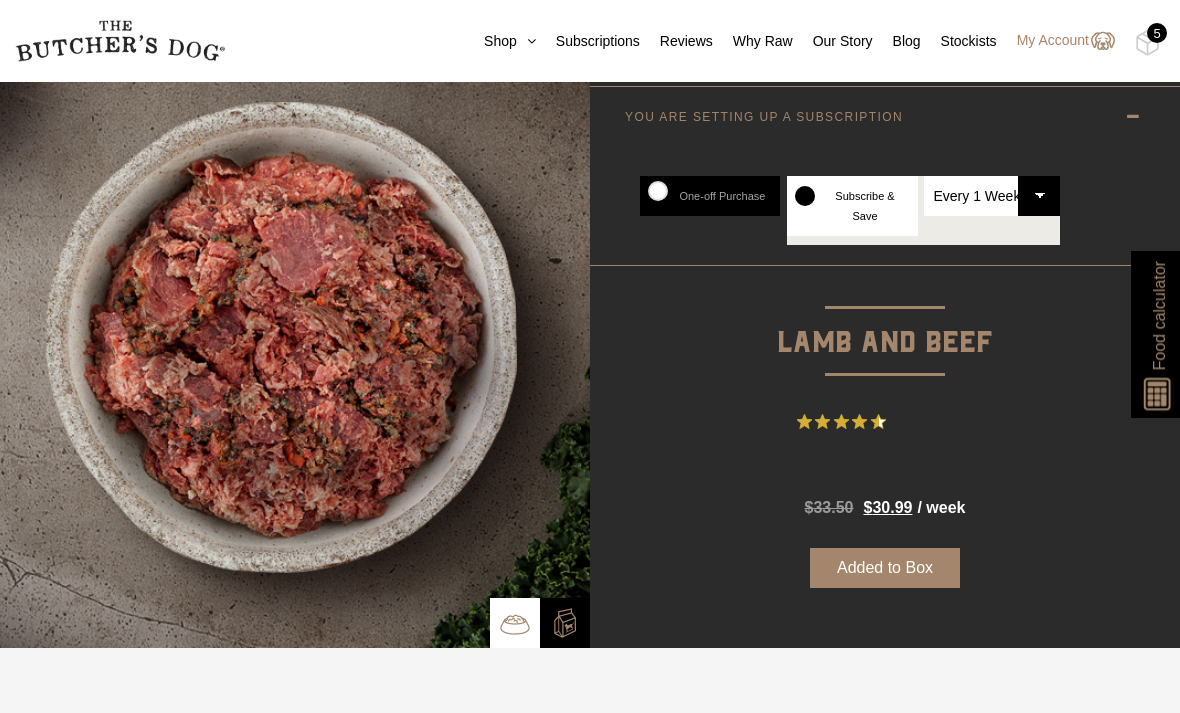 click on "One-off Purchase" at bounding box center [710, 196] 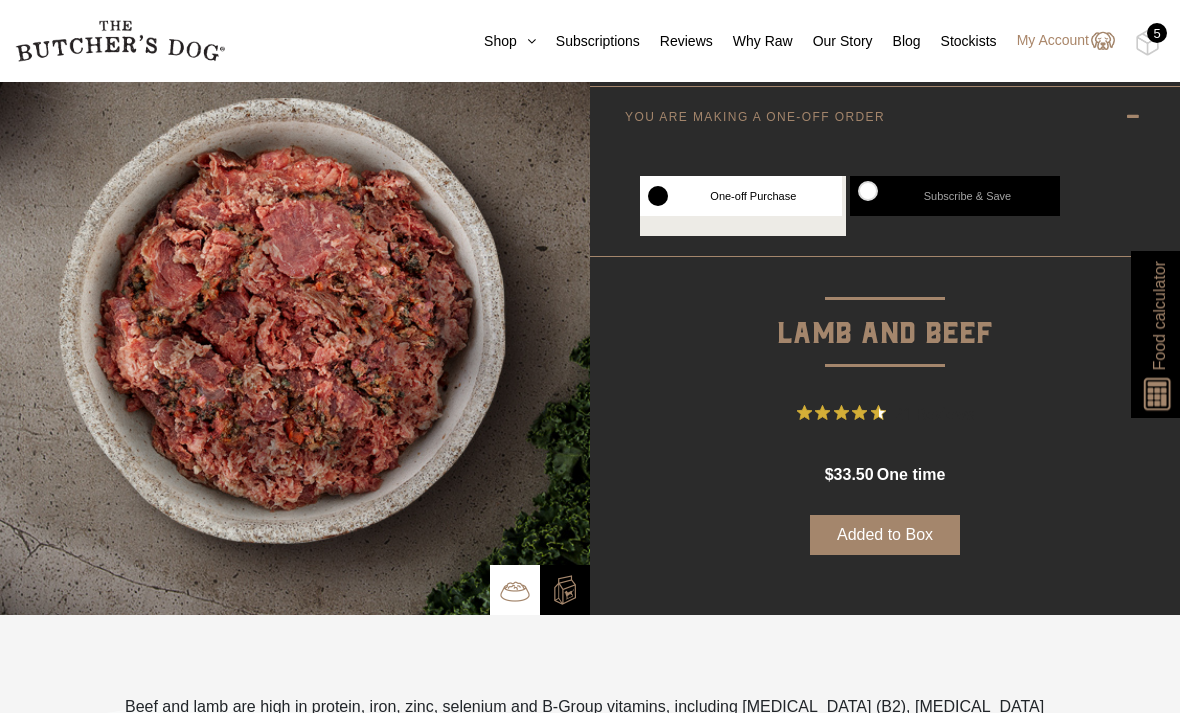 click on "Subscribe & Save" at bounding box center (955, 196) 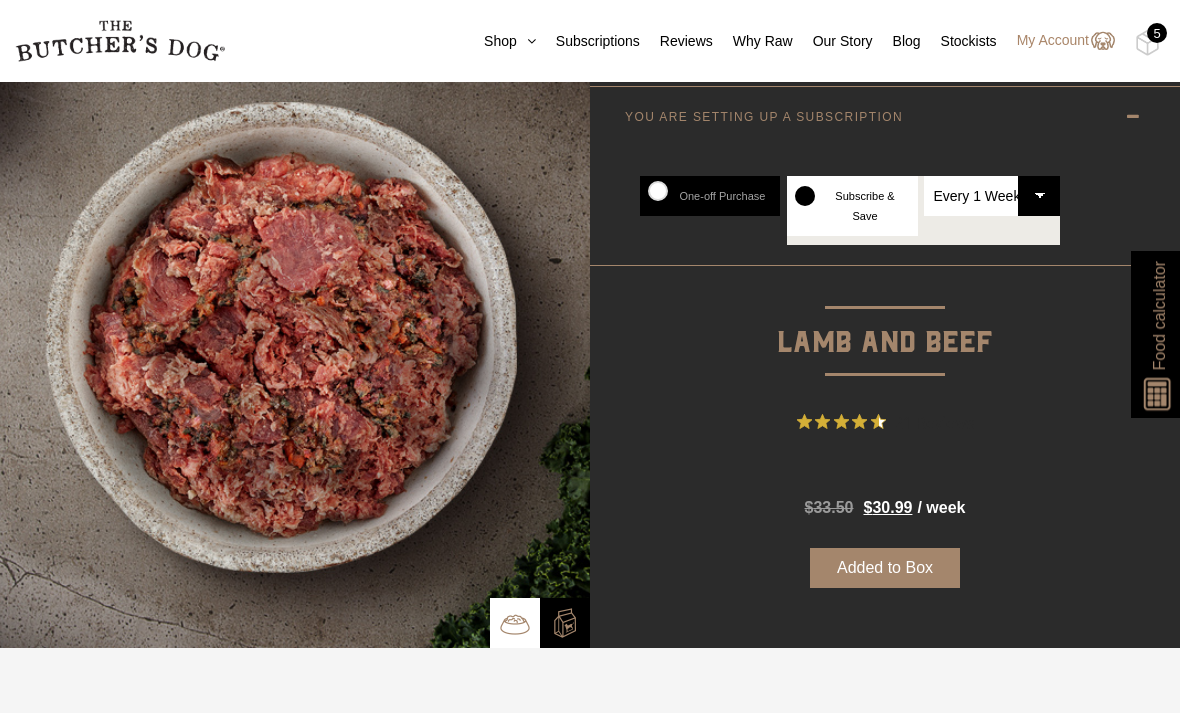click on "$ 30.99" at bounding box center (887, 507) 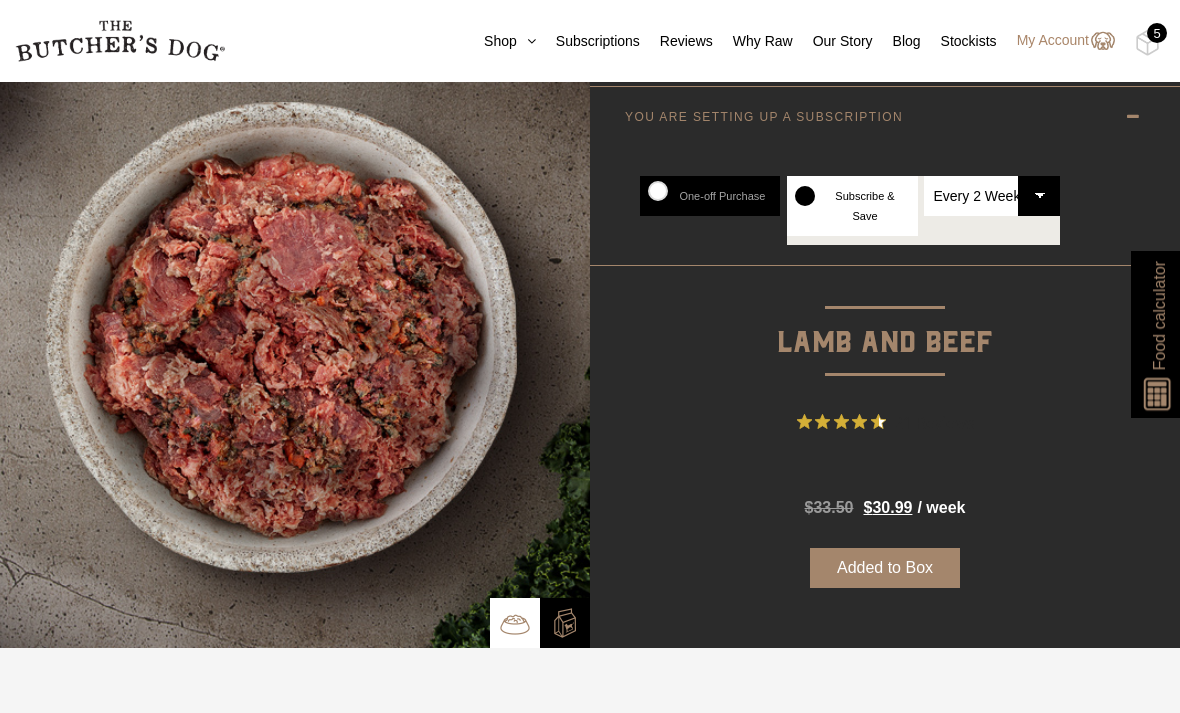radio on "true" 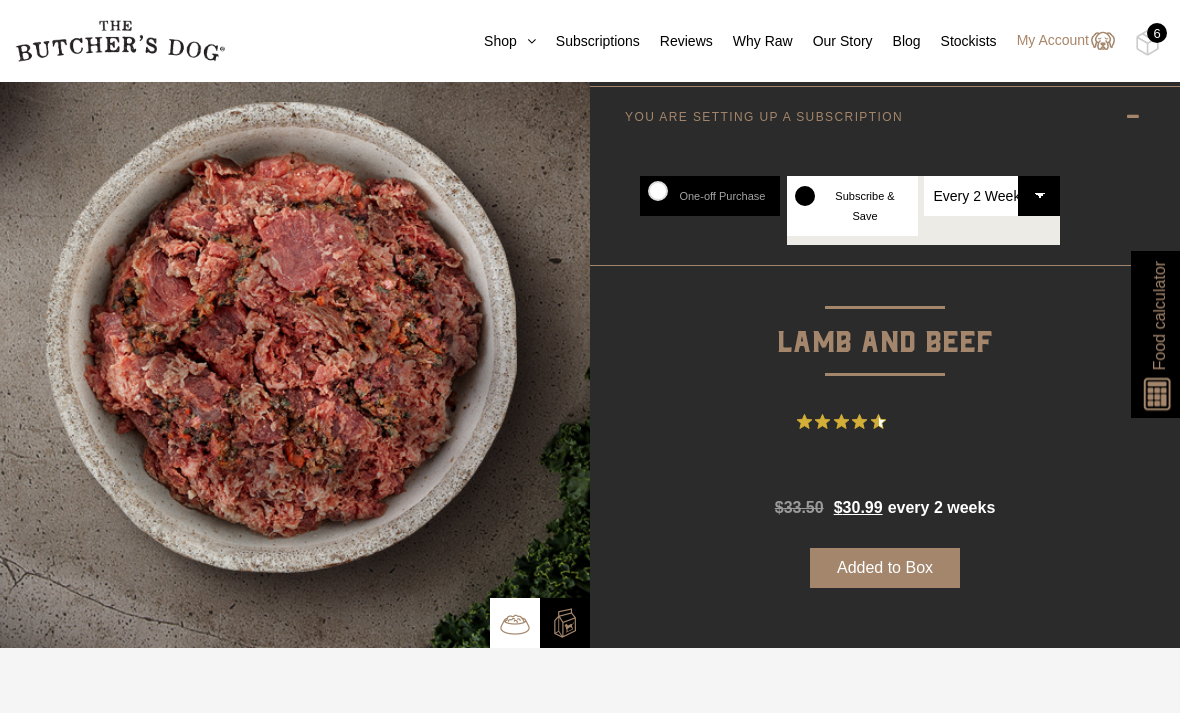 click on "Every 1 Week
Every 2 Weeks
Every 3 Weeks
Every 4 Weeks
Every 5 Weeks
Every 6 Weeks" at bounding box center (992, 196) 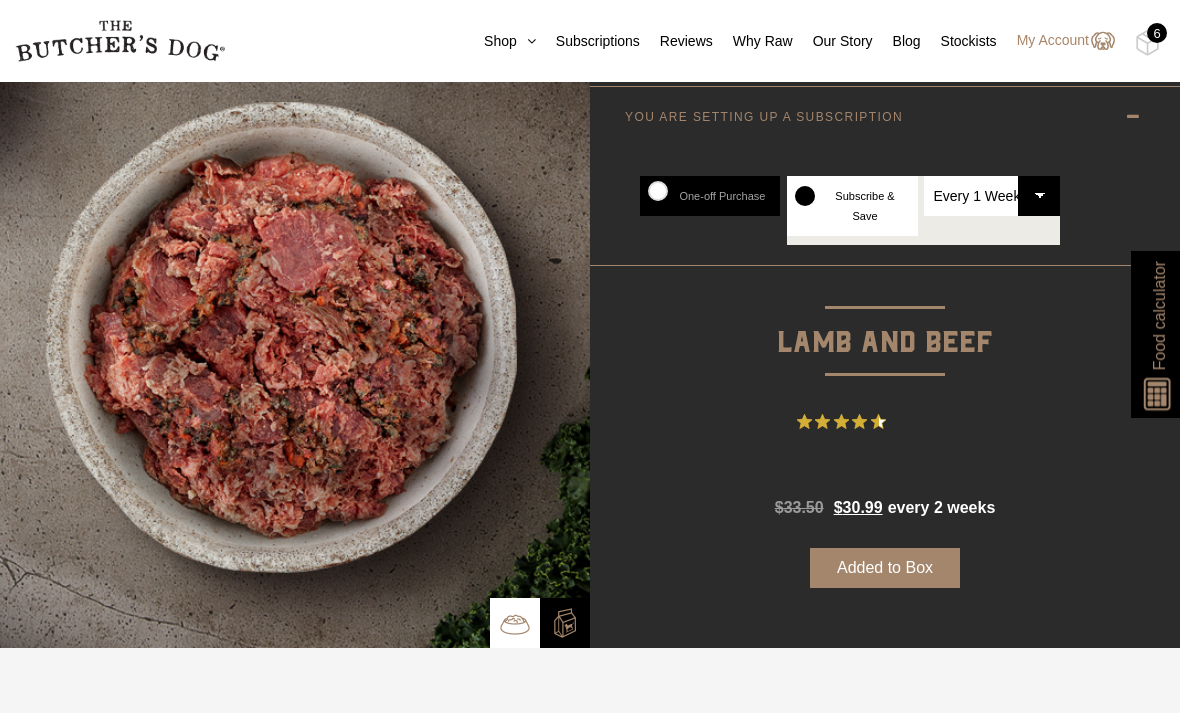 radio on "true" 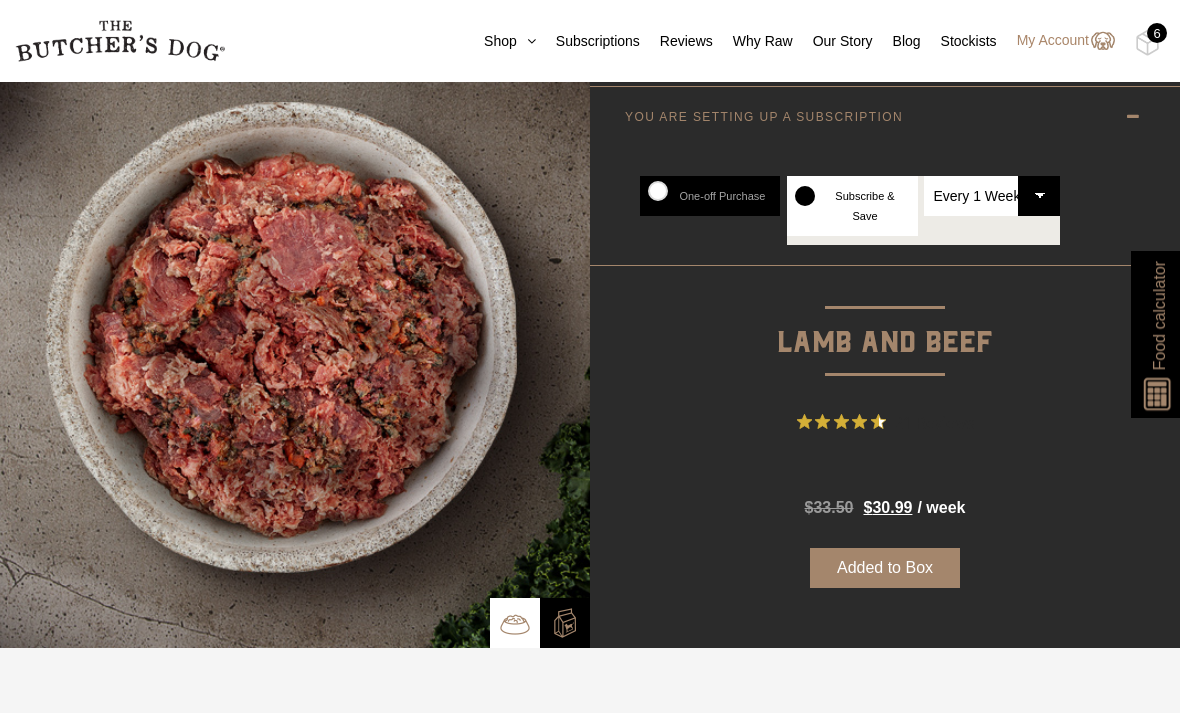 click on "Added to Box" at bounding box center (885, 568) 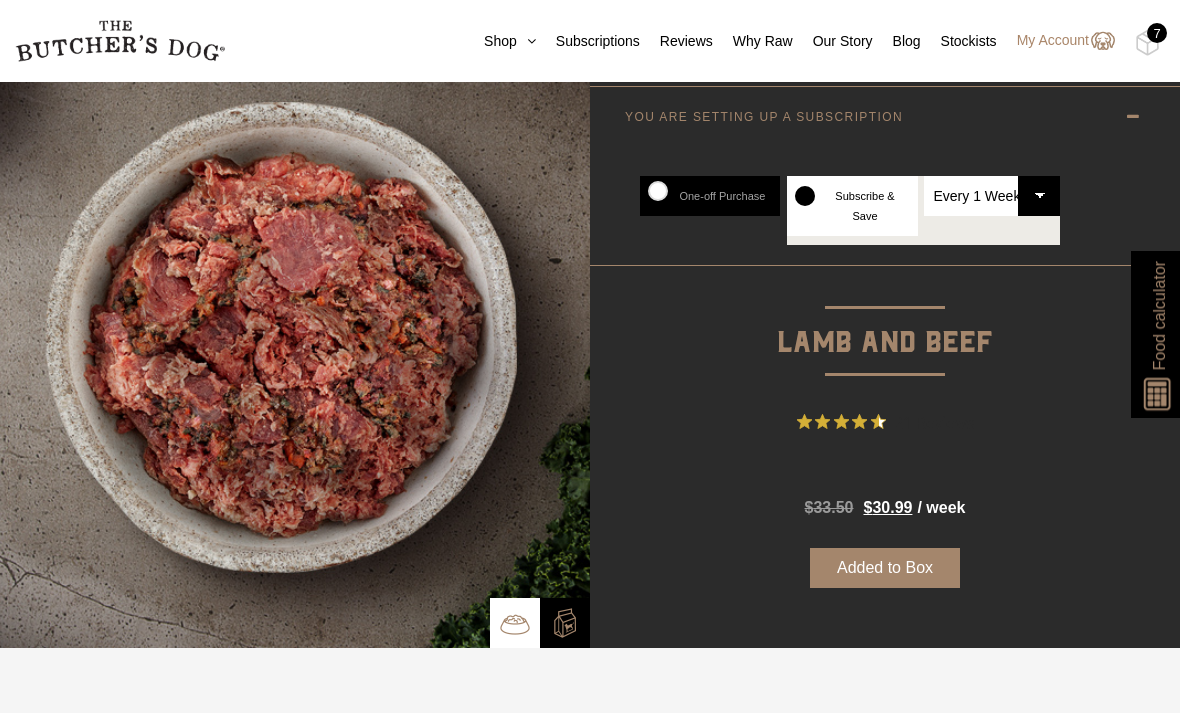 click at bounding box center [0, 0] 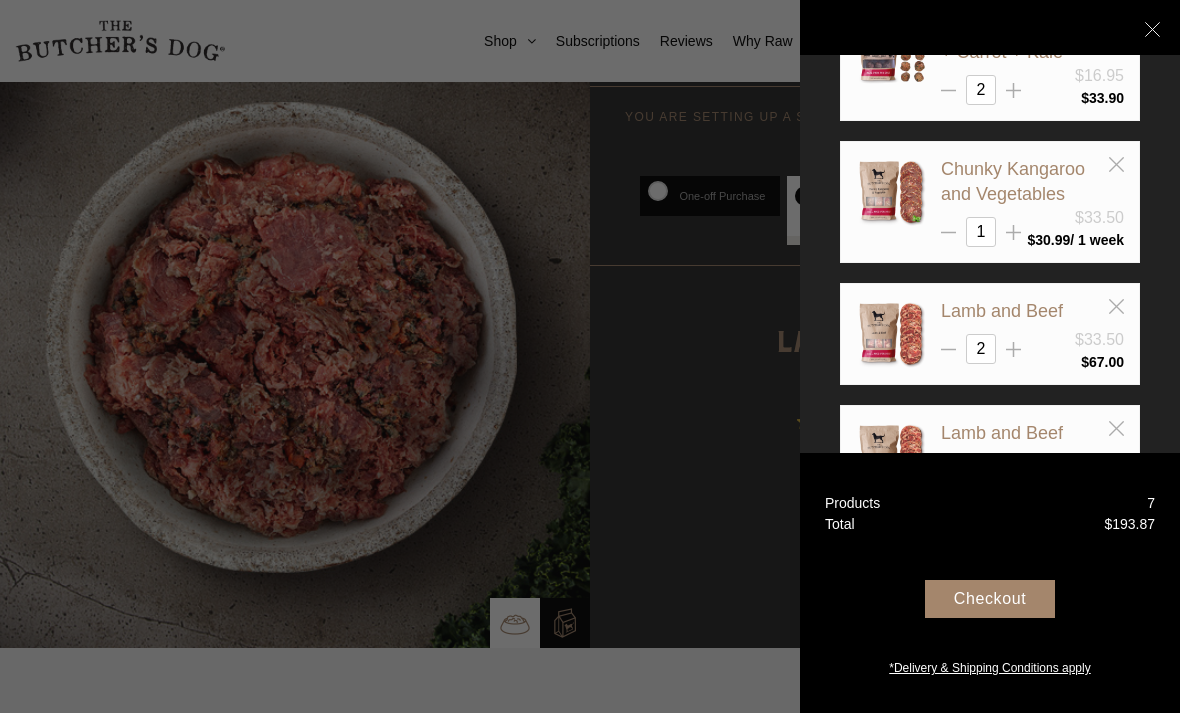 scroll, scrollTop: 92, scrollLeft: 0, axis: vertical 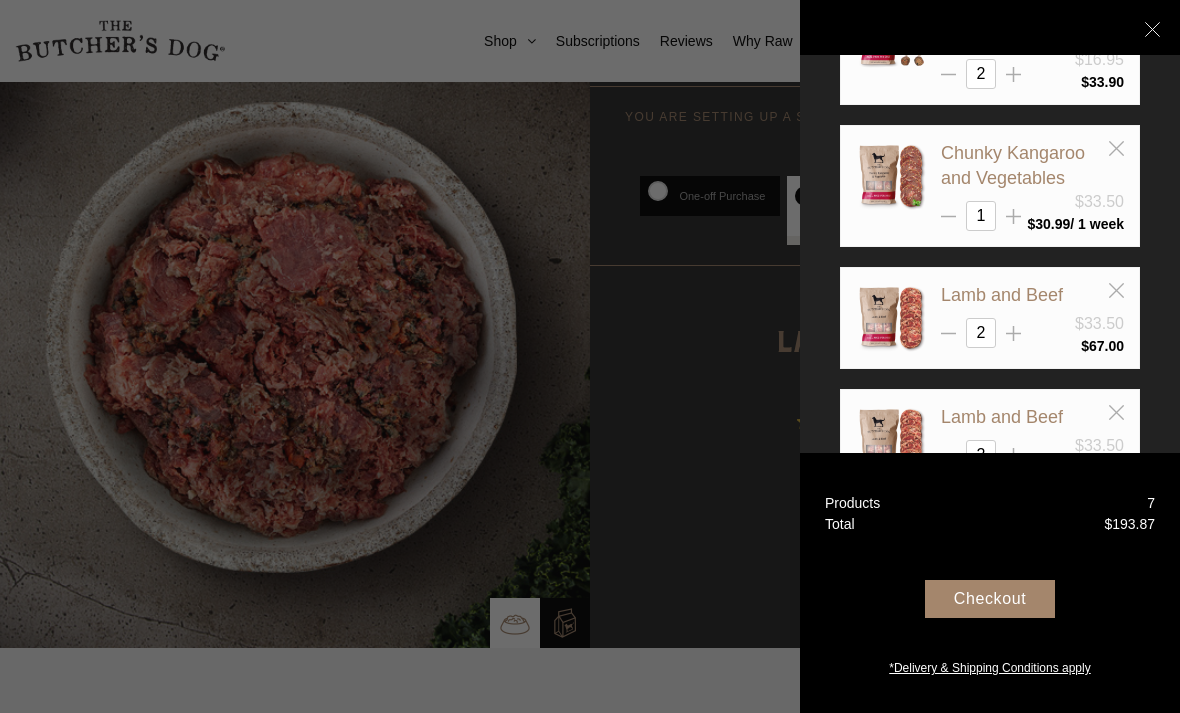 click 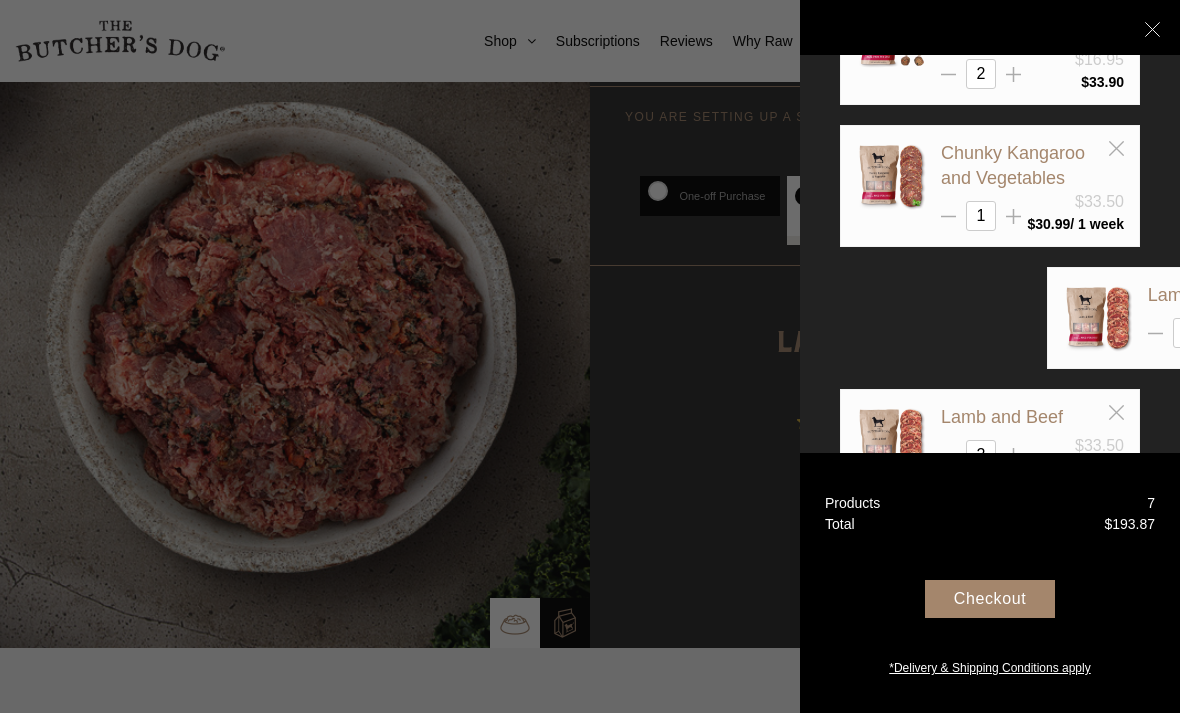 scroll, scrollTop: 0, scrollLeft: 0, axis: both 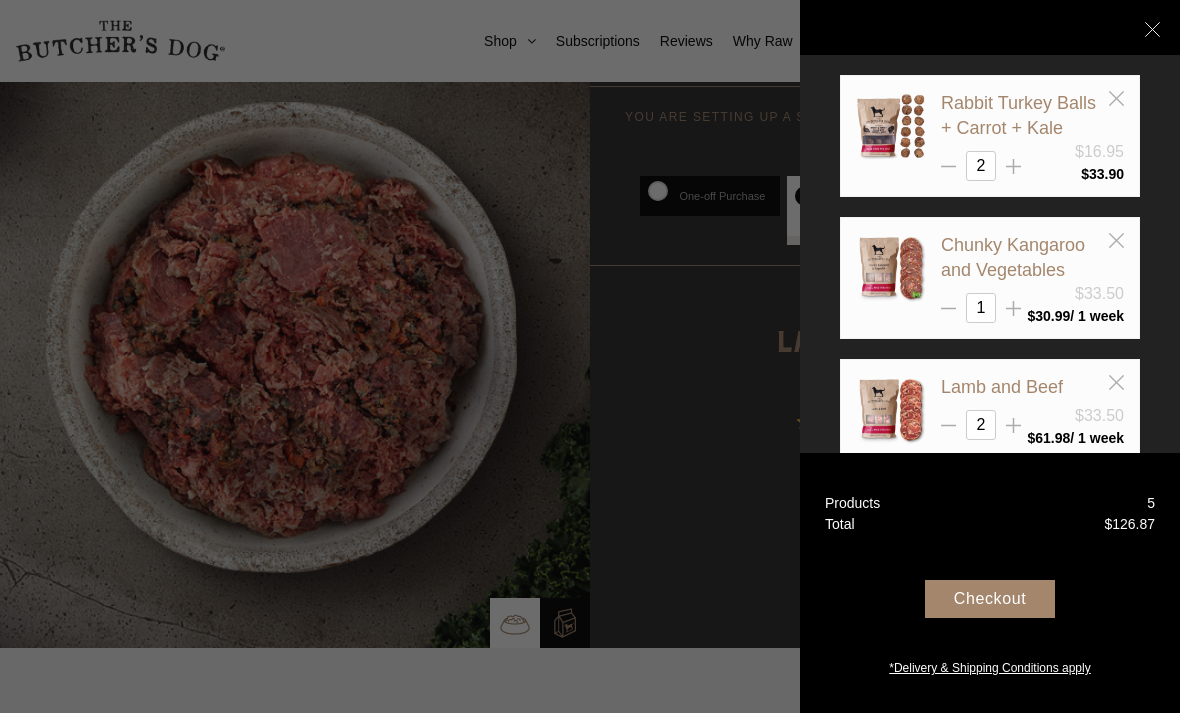 click on "Rabbit Turkey Balls + Carrot + Kale" at bounding box center (1018, 115) 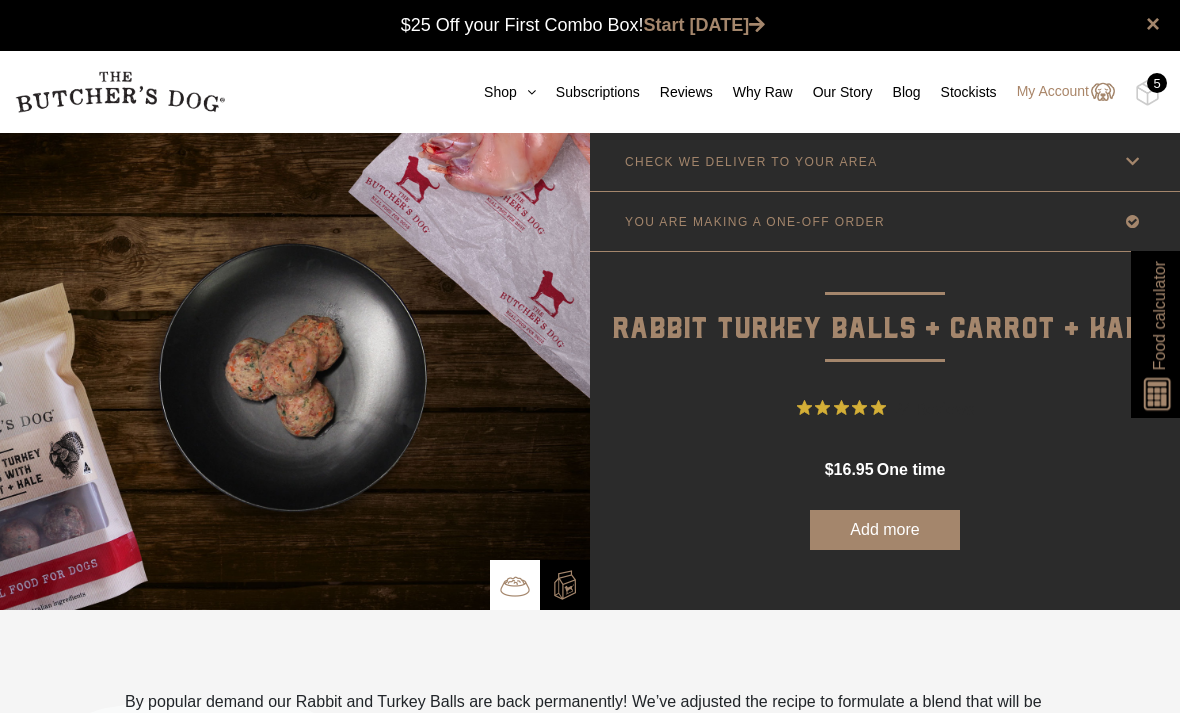 scroll, scrollTop: 0, scrollLeft: 0, axis: both 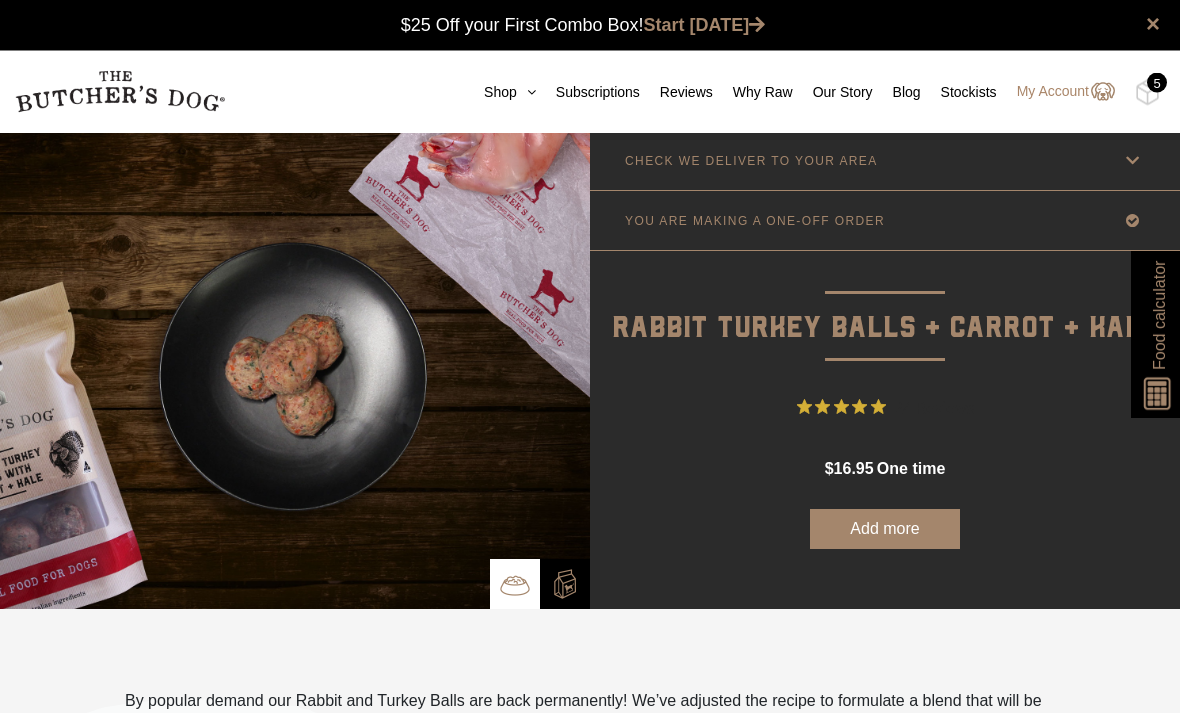 click on "YOU ARE MAKING A ONE-OFF ORDER" at bounding box center (885, 221) 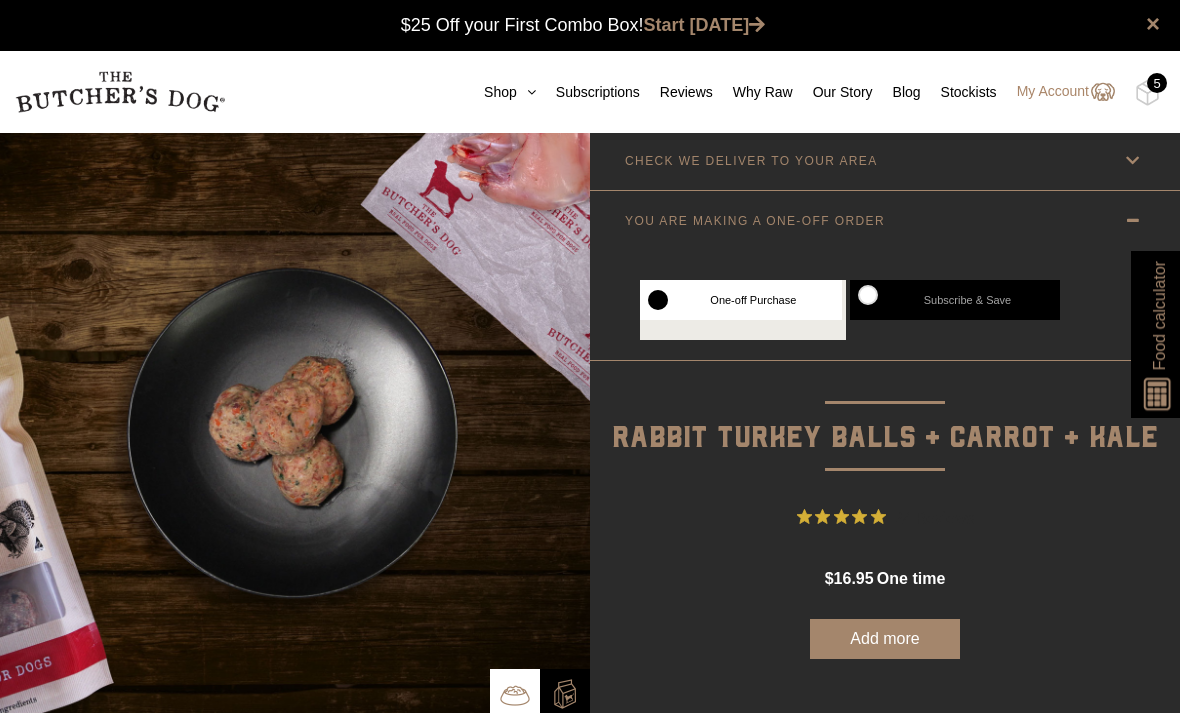 click on "Subscribe & Save" at bounding box center [955, 300] 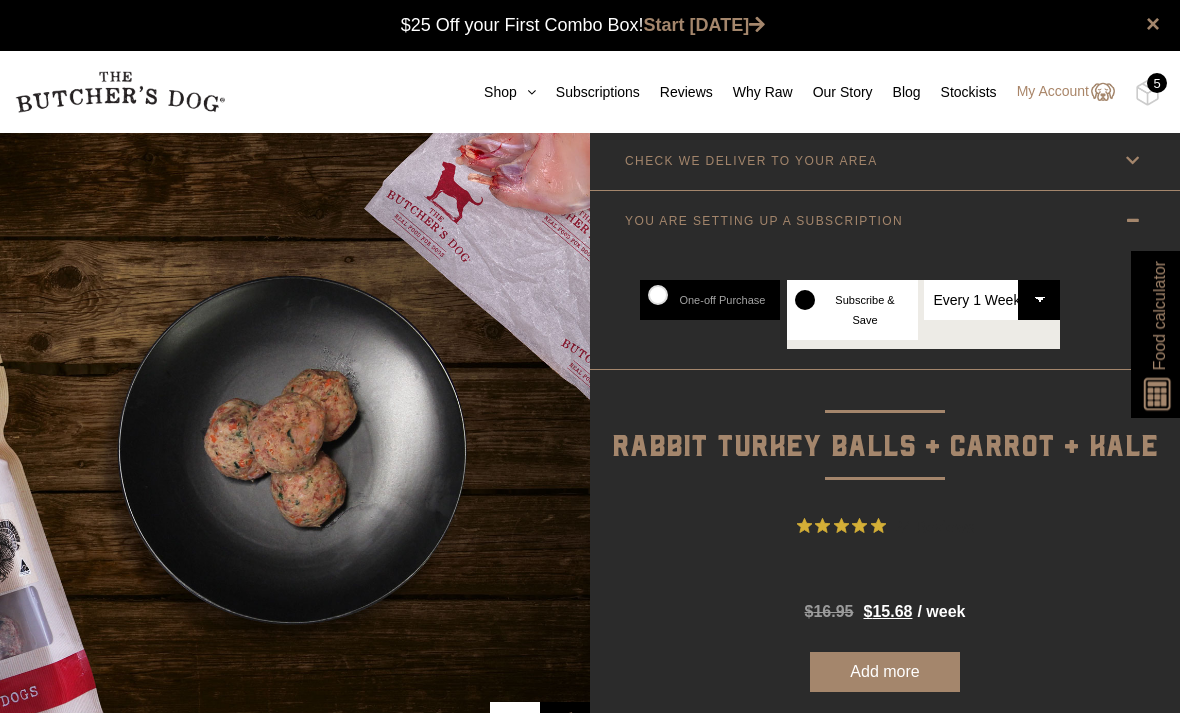 click on "Every 1 Week
Every 2 Weeks
Every 3 Weeks
Every 4 Weeks
Every 5 Weeks
Every 6 Weeks" at bounding box center (992, 300) 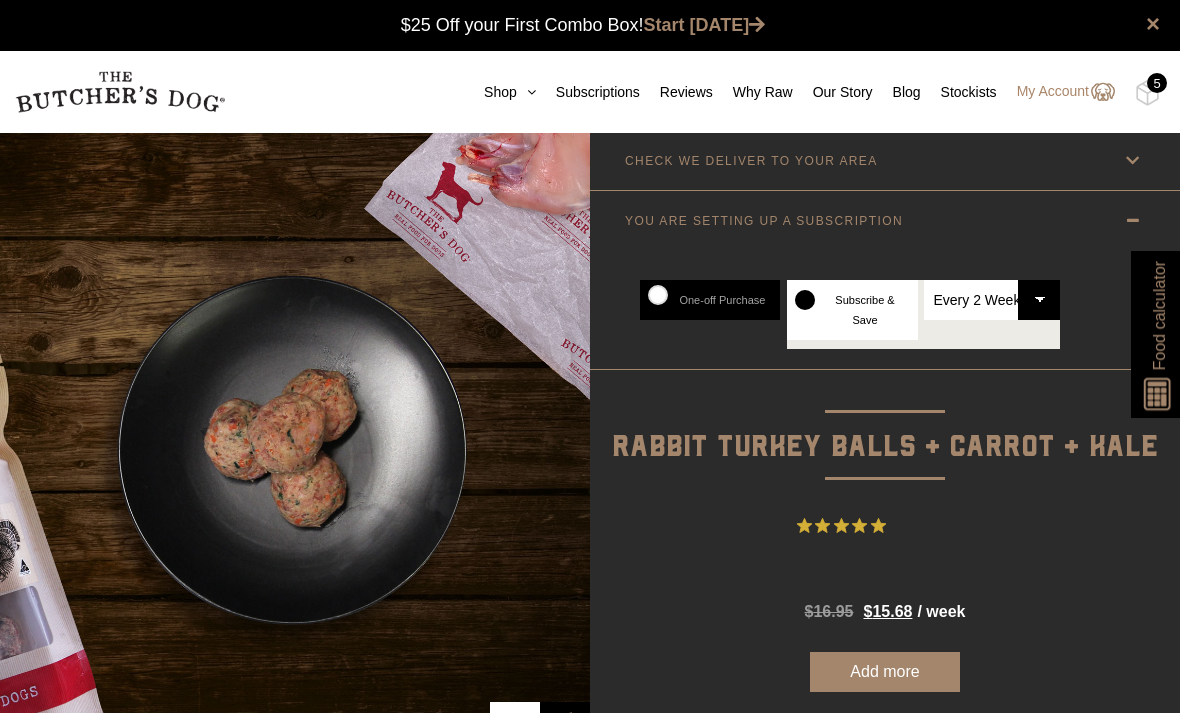 radio on "true" 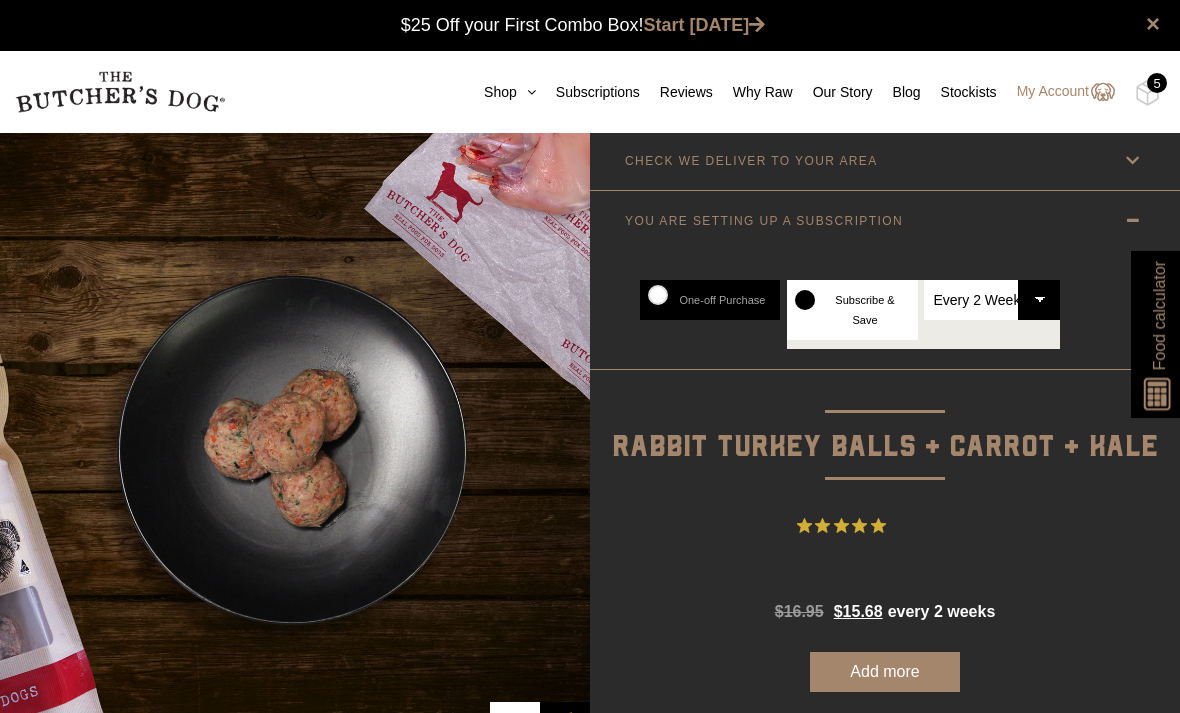 click on "Every 1 Week
Every 2 Weeks
Every 3 Weeks
Every 4 Weeks
Every 5 Weeks
Every 6 Weeks" at bounding box center [992, 300] 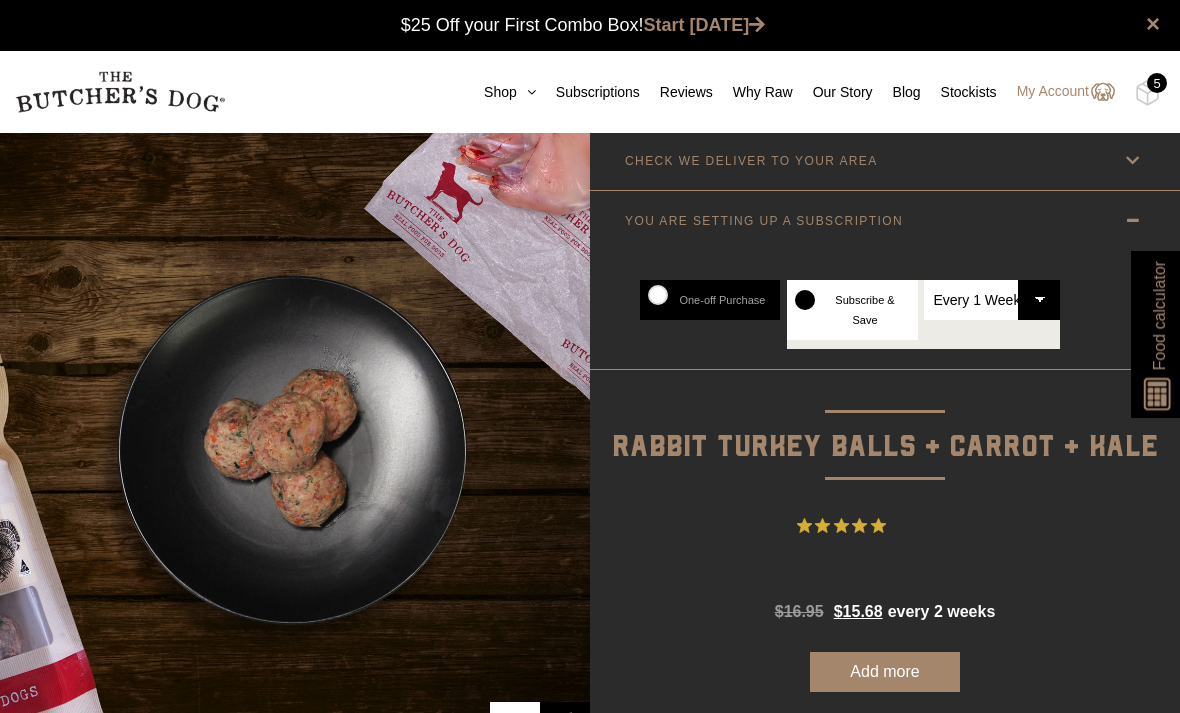 radio on "true" 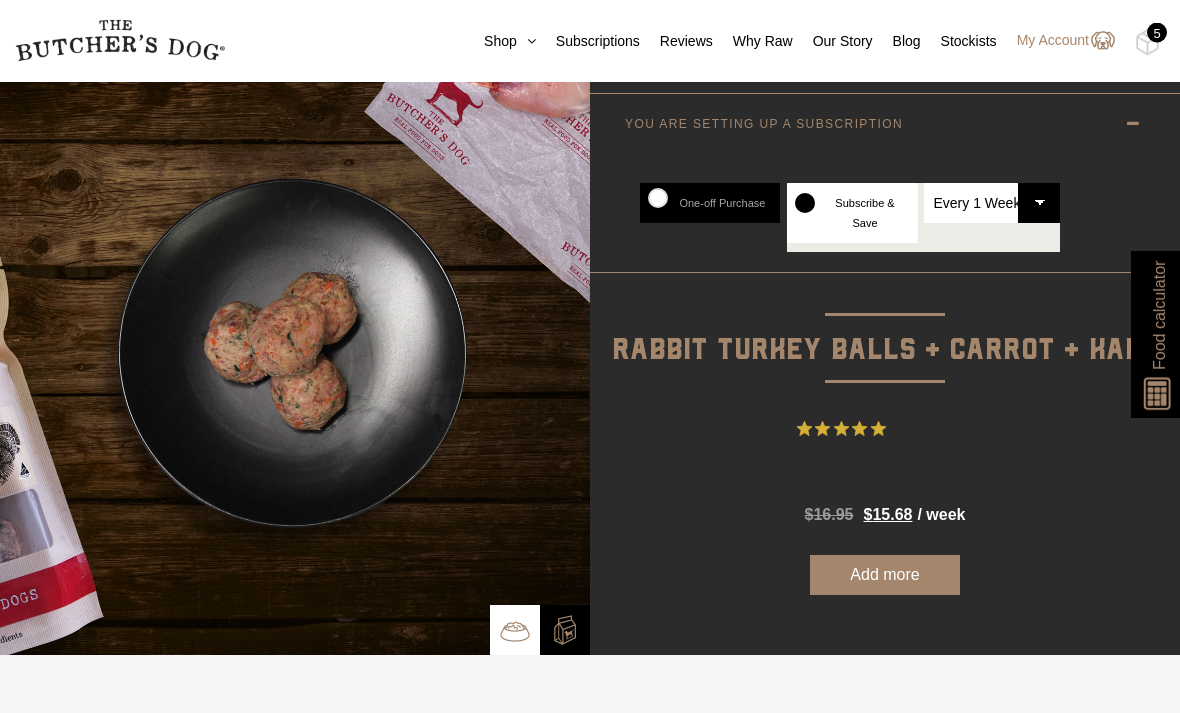 scroll, scrollTop: 98, scrollLeft: 0, axis: vertical 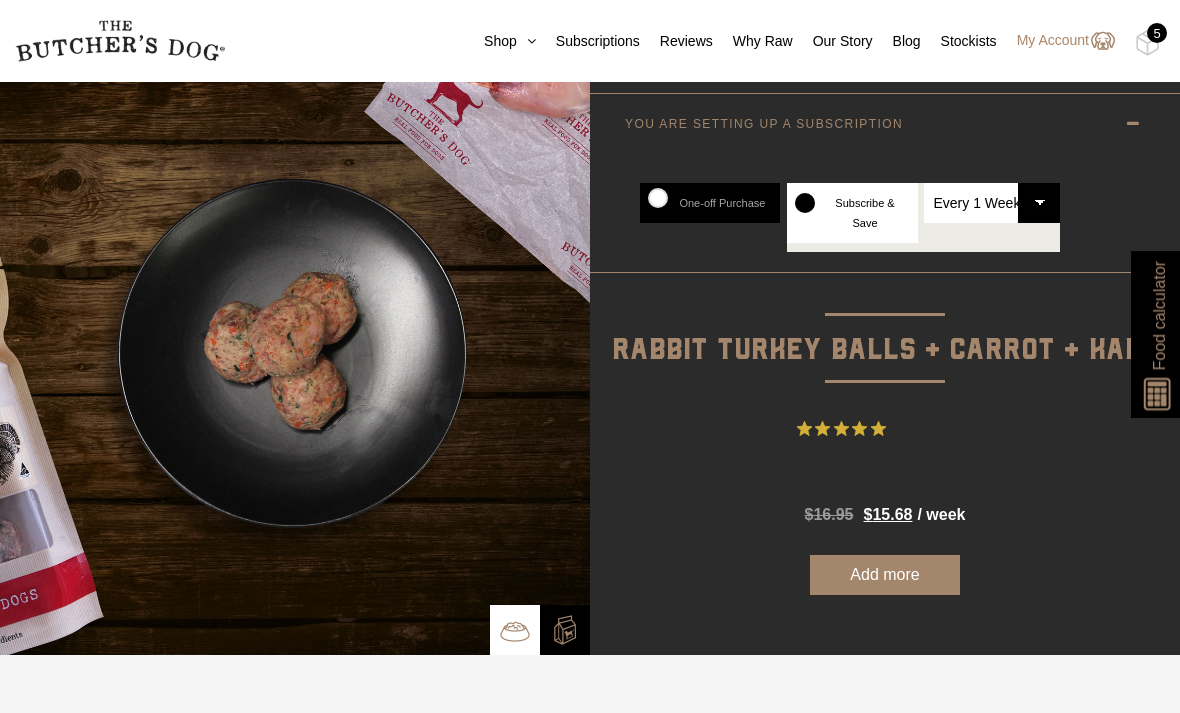 click on "Add more" at bounding box center (885, 575) 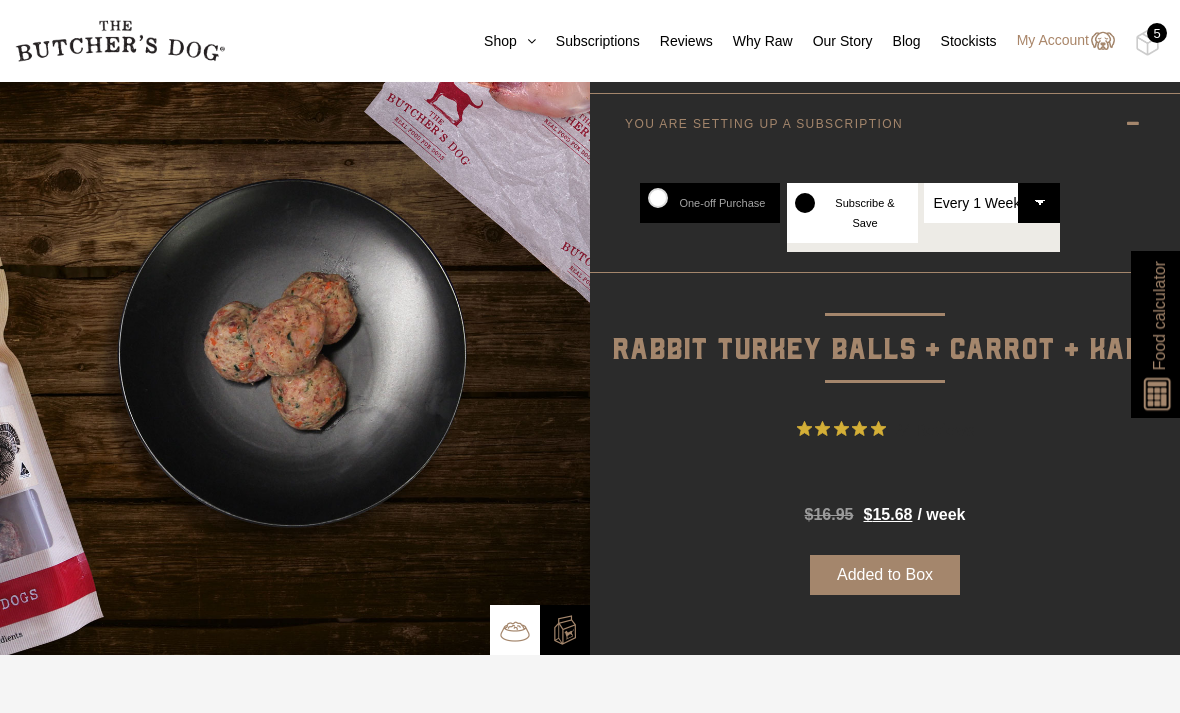 click on "Added to Box" at bounding box center (885, 575) 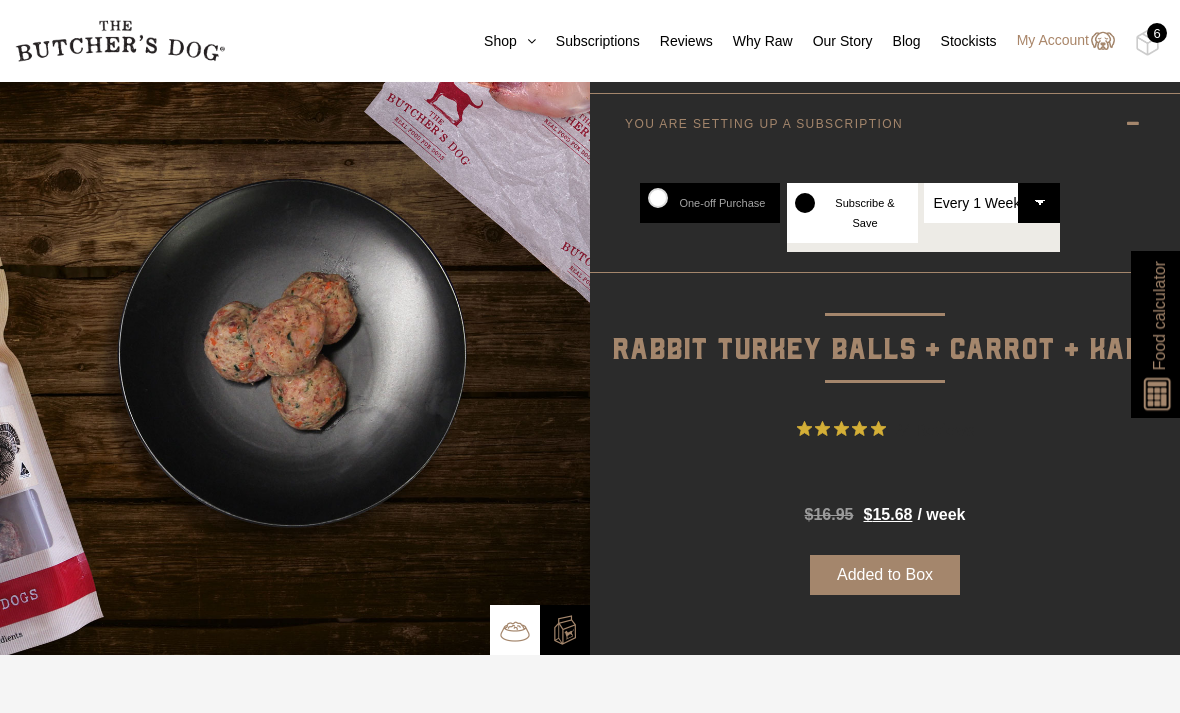 click on "6" at bounding box center (1157, 33) 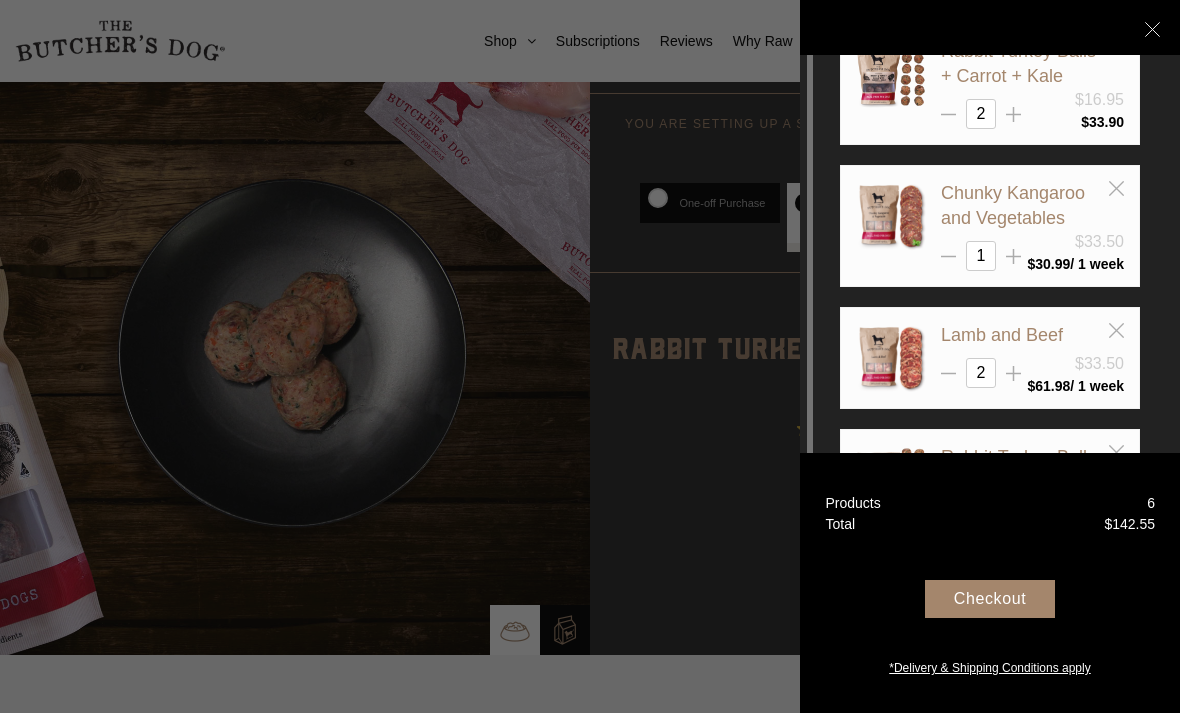 scroll, scrollTop: 110, scrollLeft: 0, axis: vertical 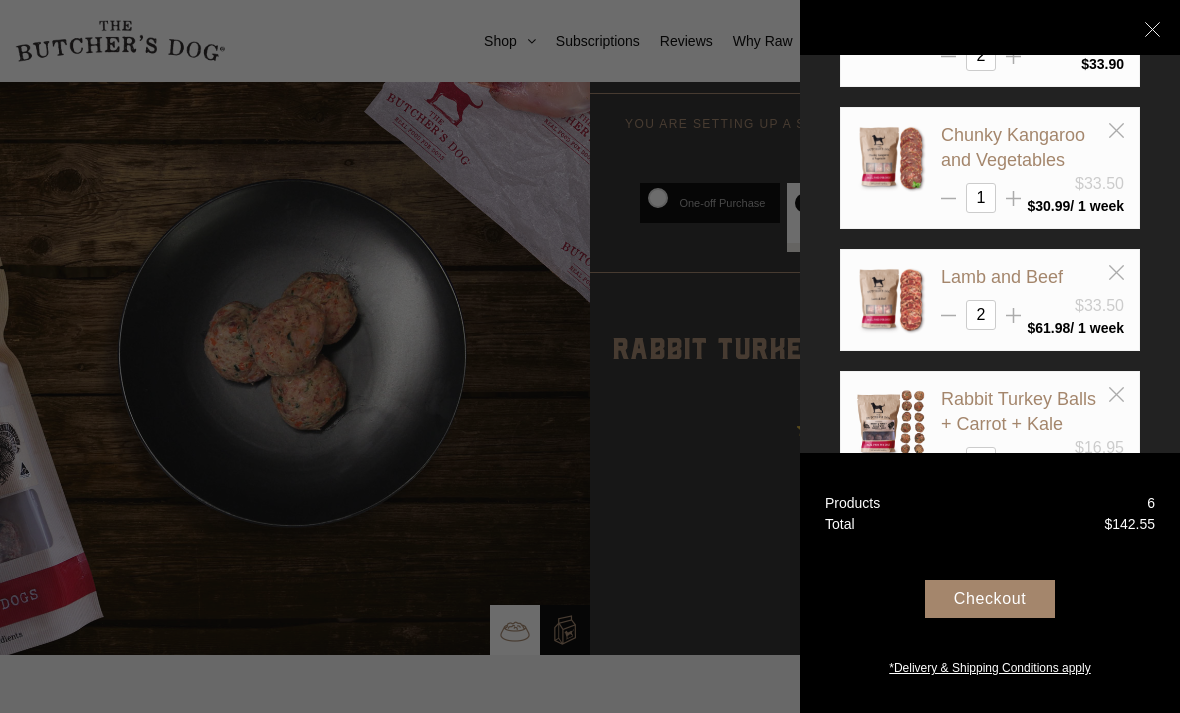 click 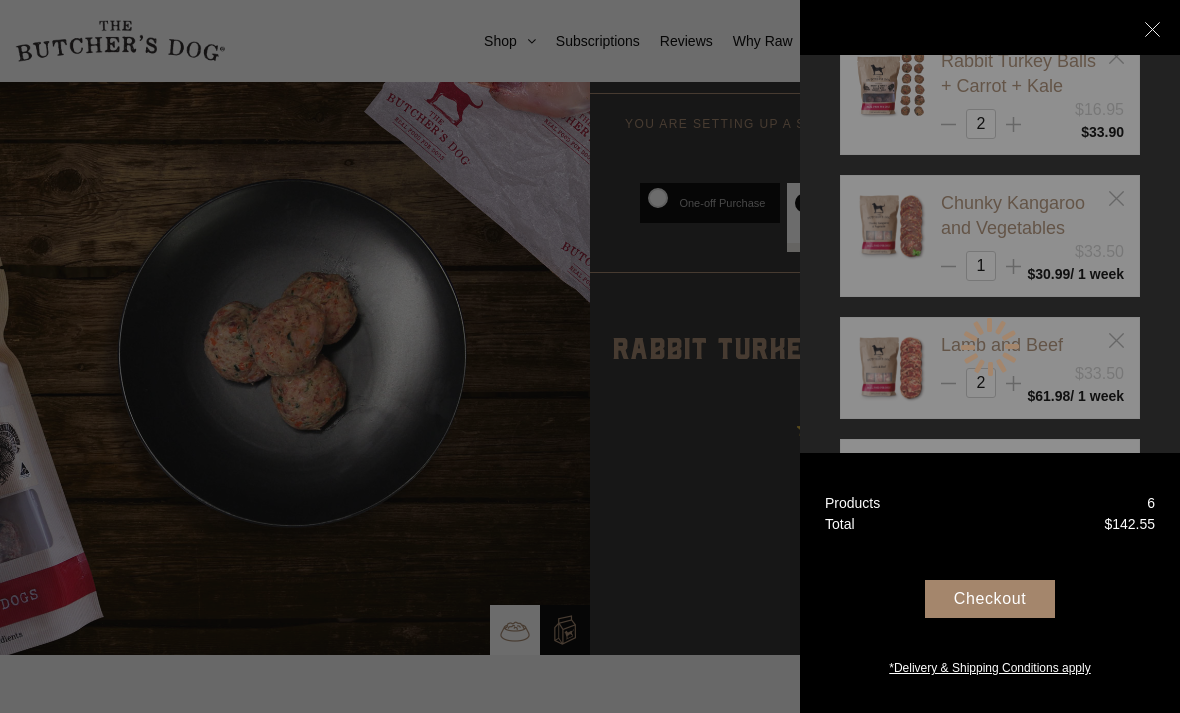 scroll, scrollTop: 0, scrollLeft: 0, axis: both 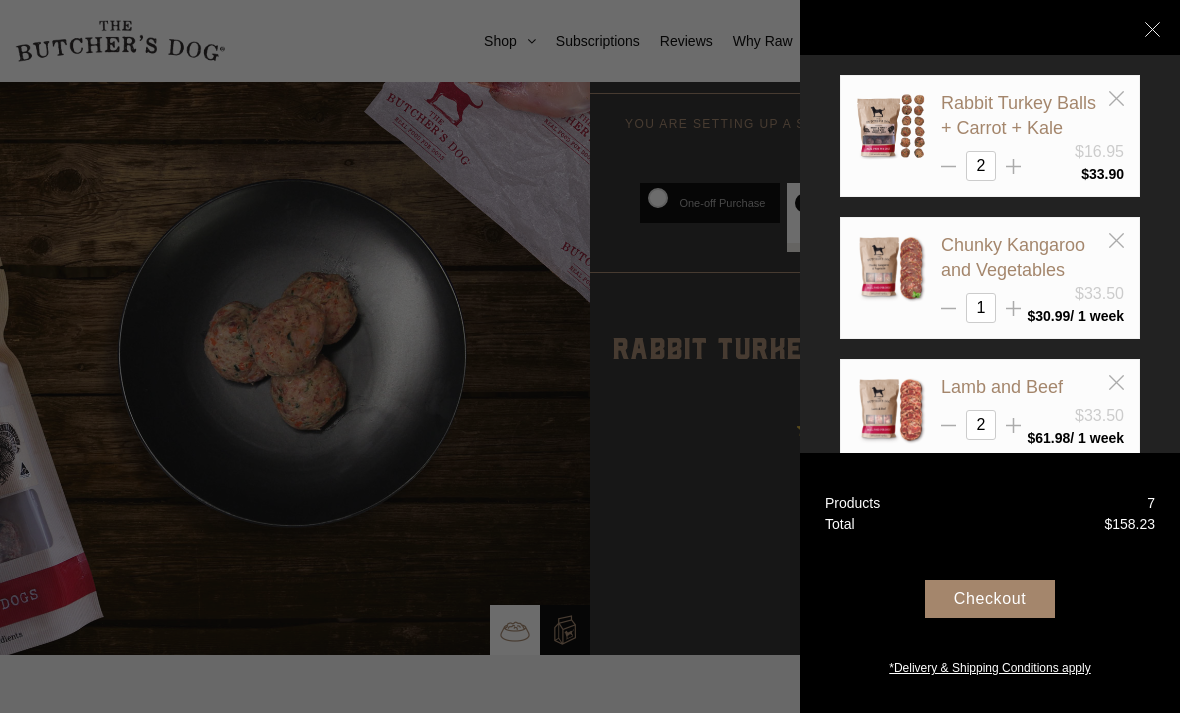 click 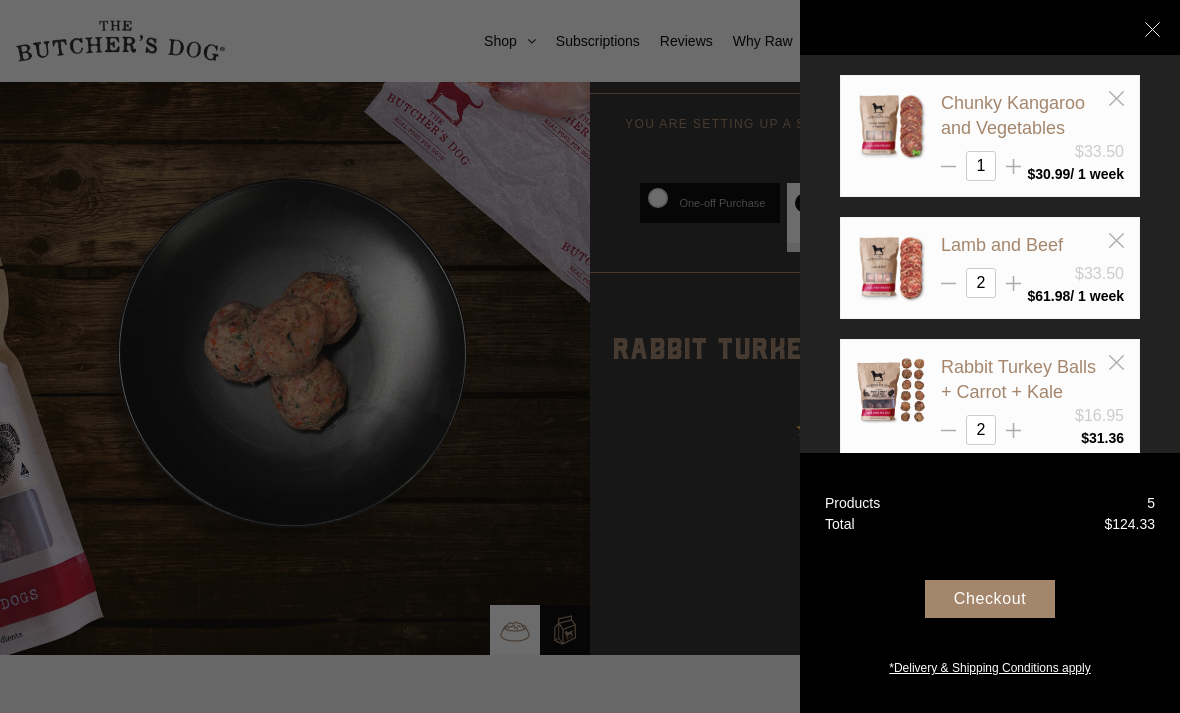 click 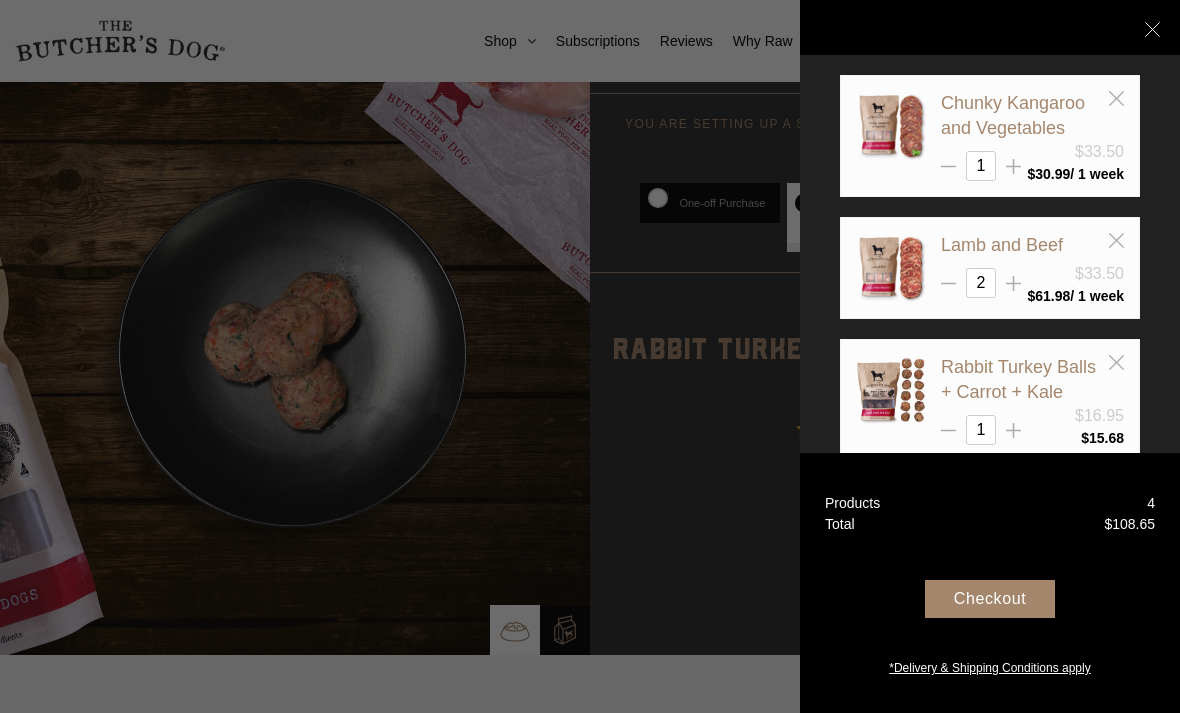 click on "Rabbit Turkey Balls + Carrot + Kale
$16.95
1
$ 15.68" at bounding box center [990, 400] 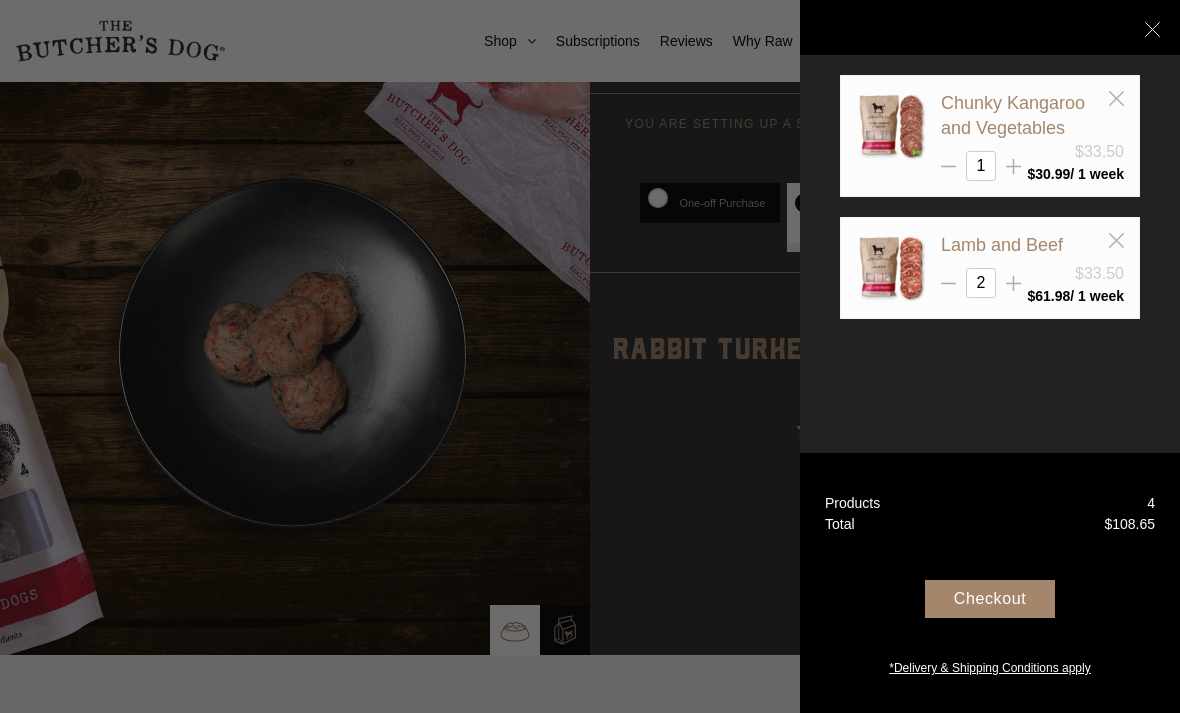 click at bounding box center (590, 356) 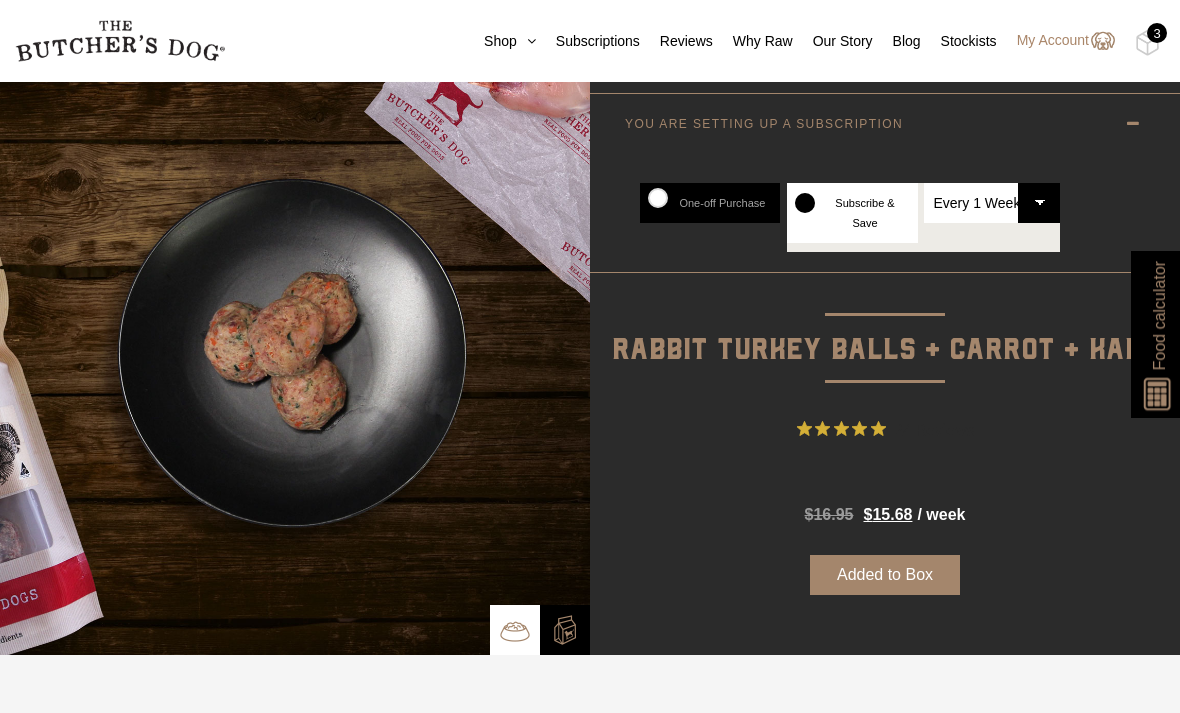 click on "Every 1 Week
Every 2 Weeks
Every 3 Weeks
Every 4 Weeks
Every 5 Weeks
Every 6 Weeks" at bounding box center (992, 203) 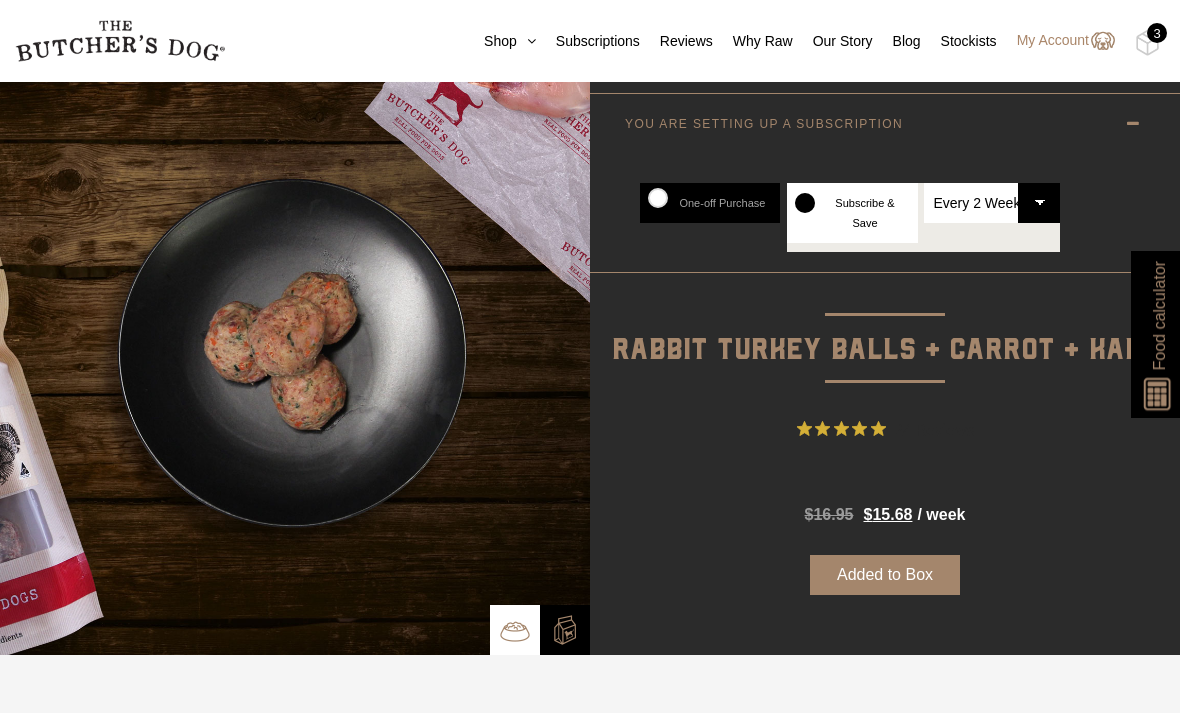 radio on "true" 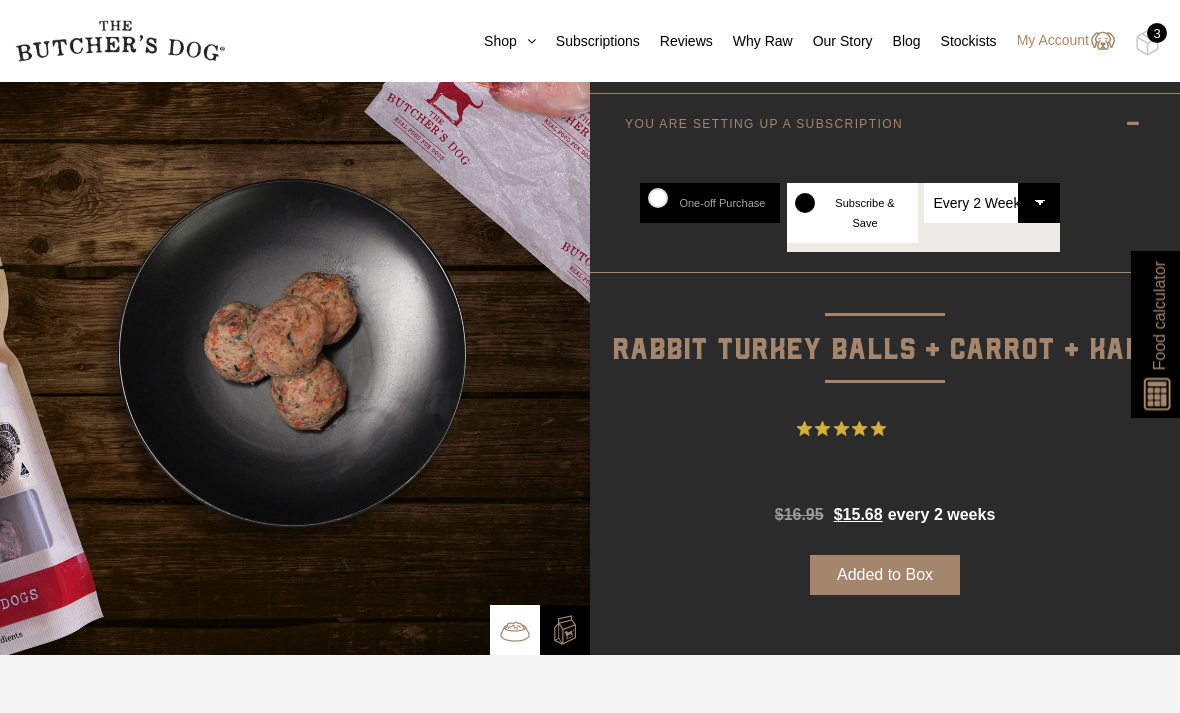 click on "Every 1 Week
Every 2 Weeks
Every 3 Weeks
Every 4 Weeks
Every 5 Weeks
Every 6 Weeks" at bounding box center [992, 203] 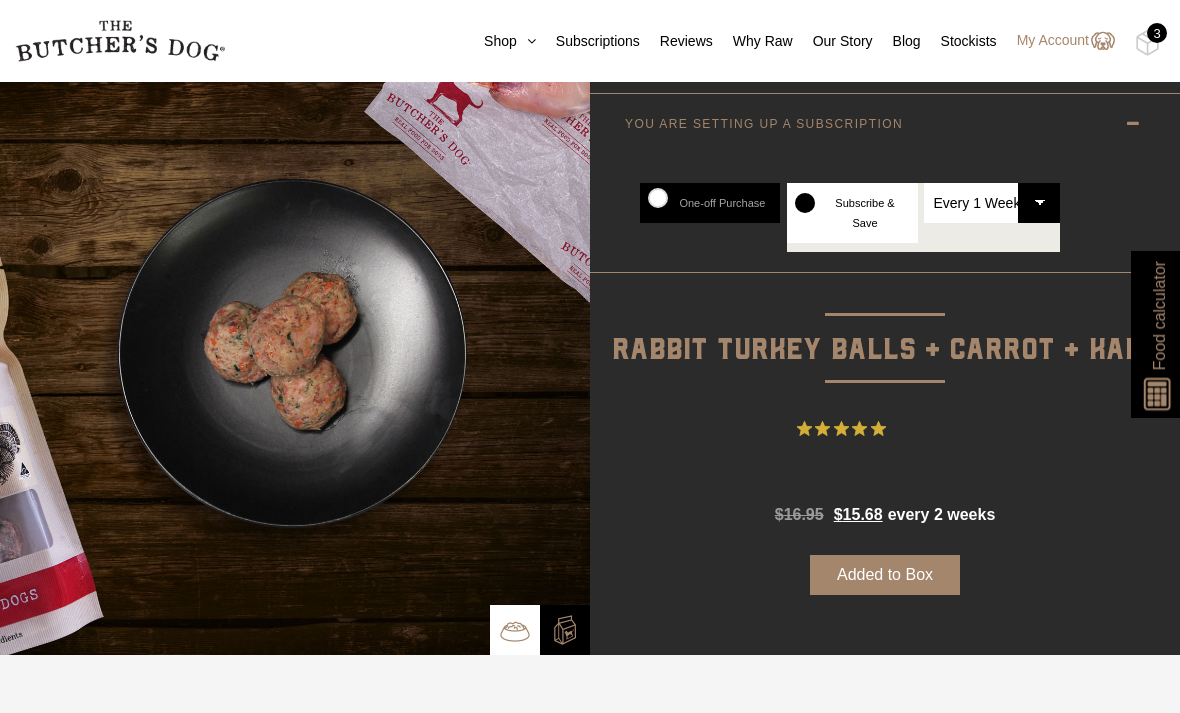 radio on "true" 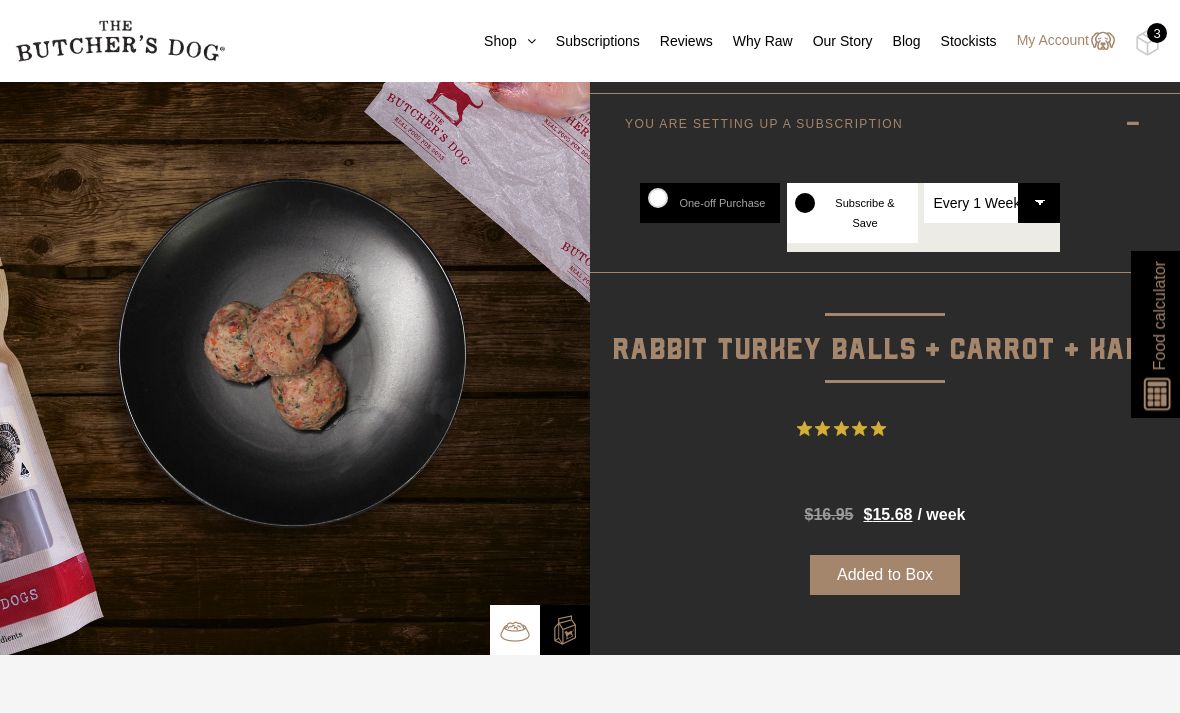 click on "Added to Box" at bounding box center [885, 575] 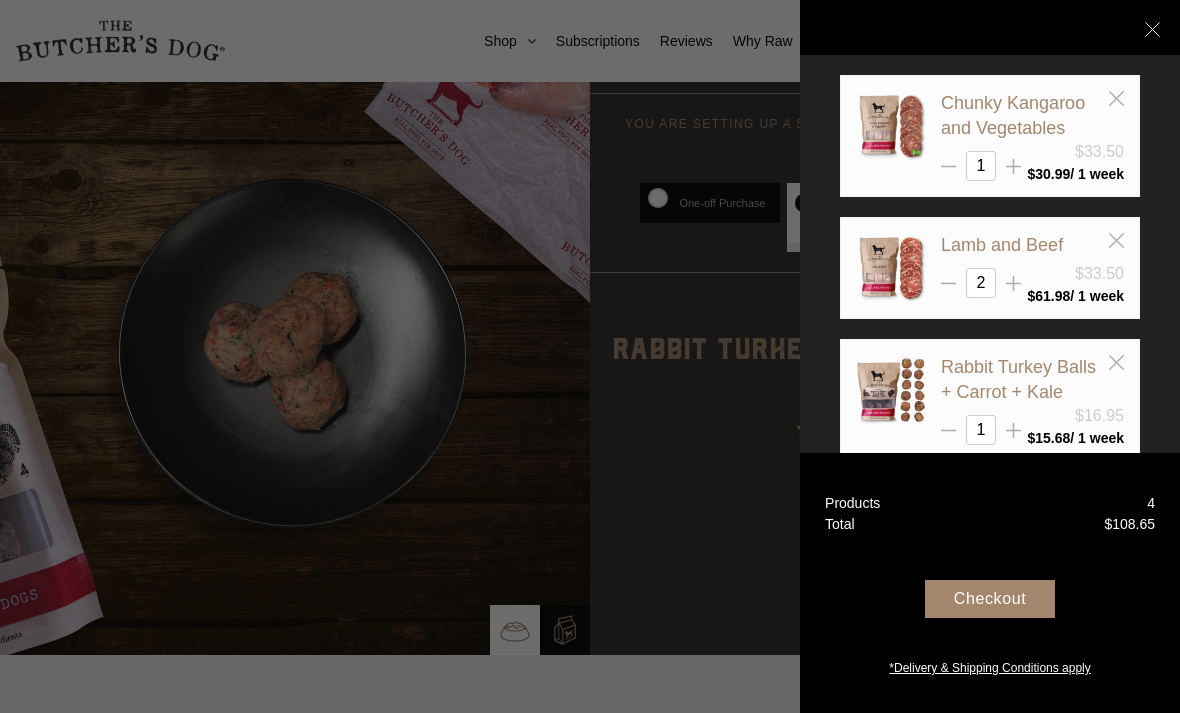 click 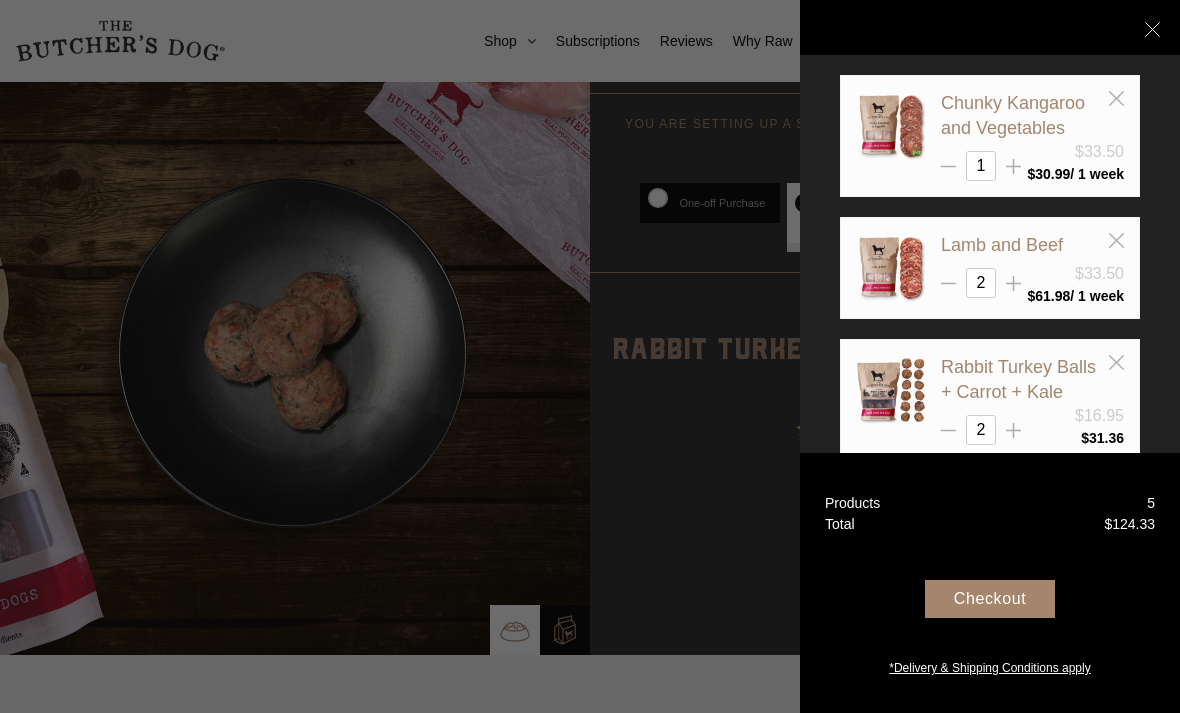 click on "Checkout" at bounding box center (990, 599) 